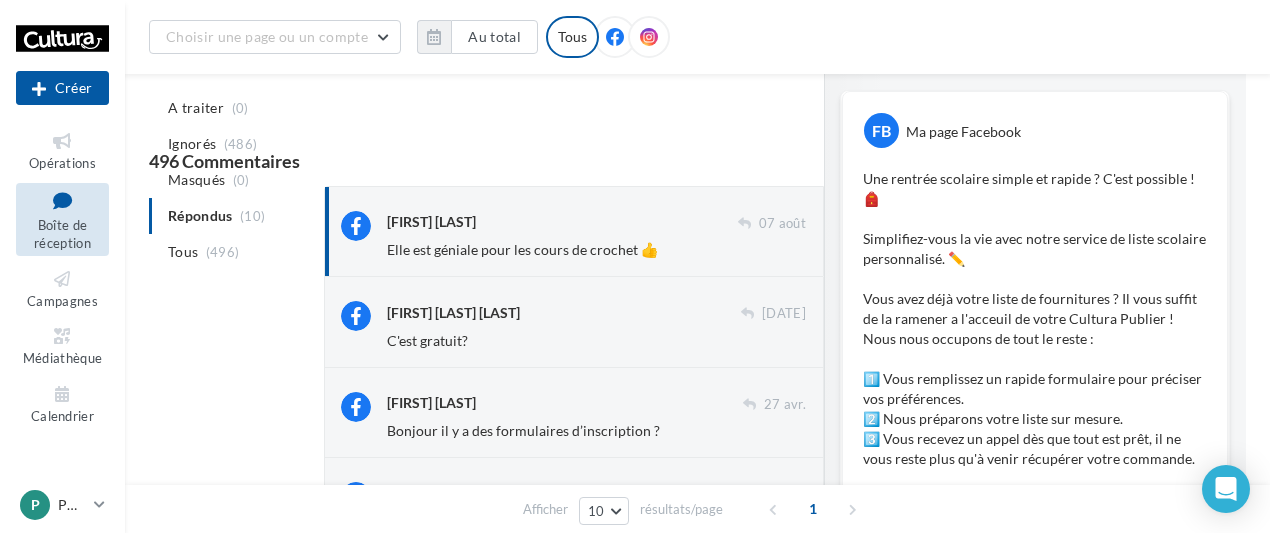 scroll, scrollTop: 122, scrollLeft: 0, axis: vertical 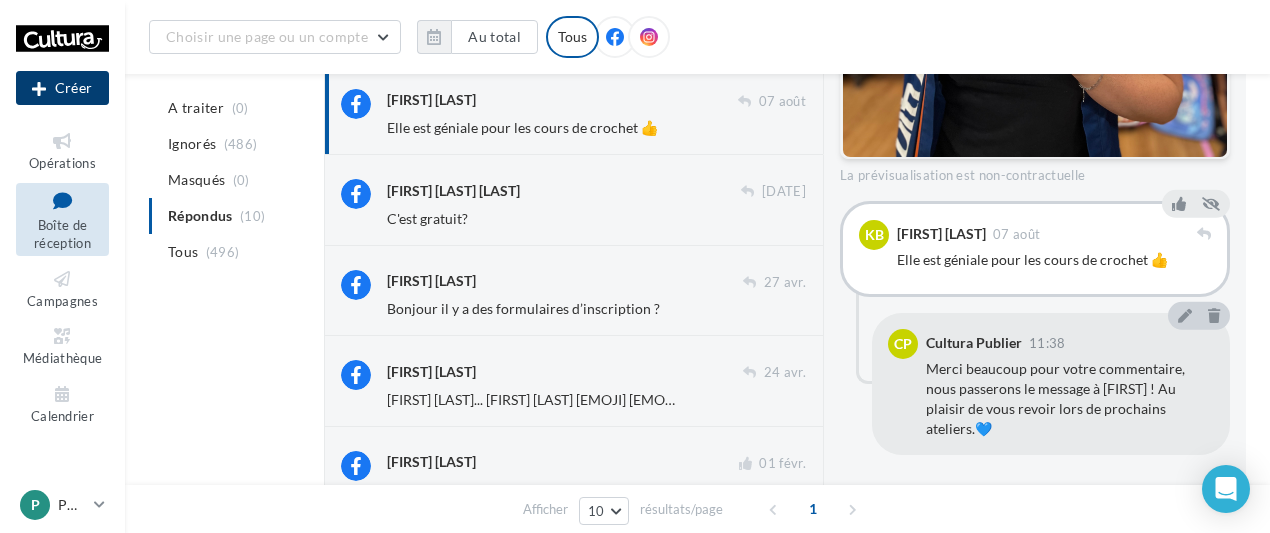 click on "Créer" at bounding box center (62, 88) 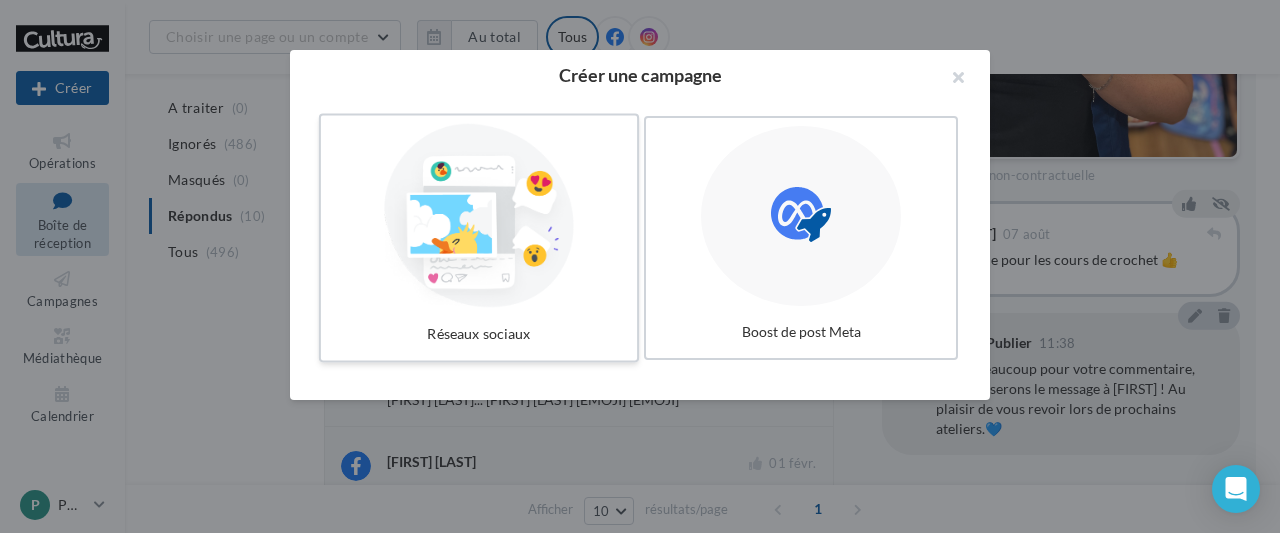 click at bounding box center [479, 216] 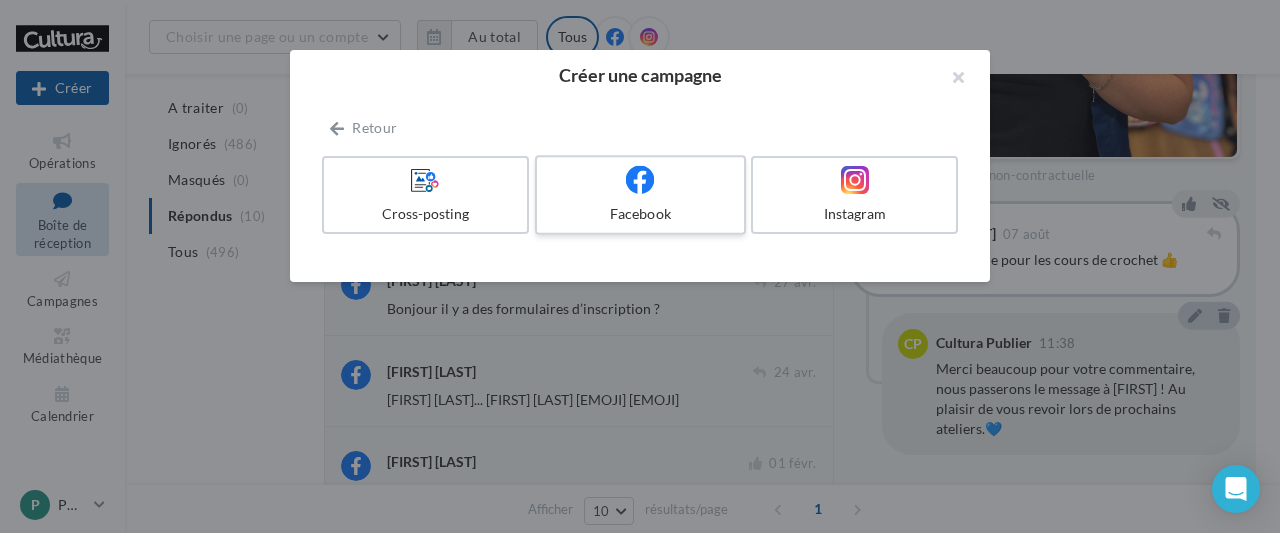 click at bounding box center (640, 180) 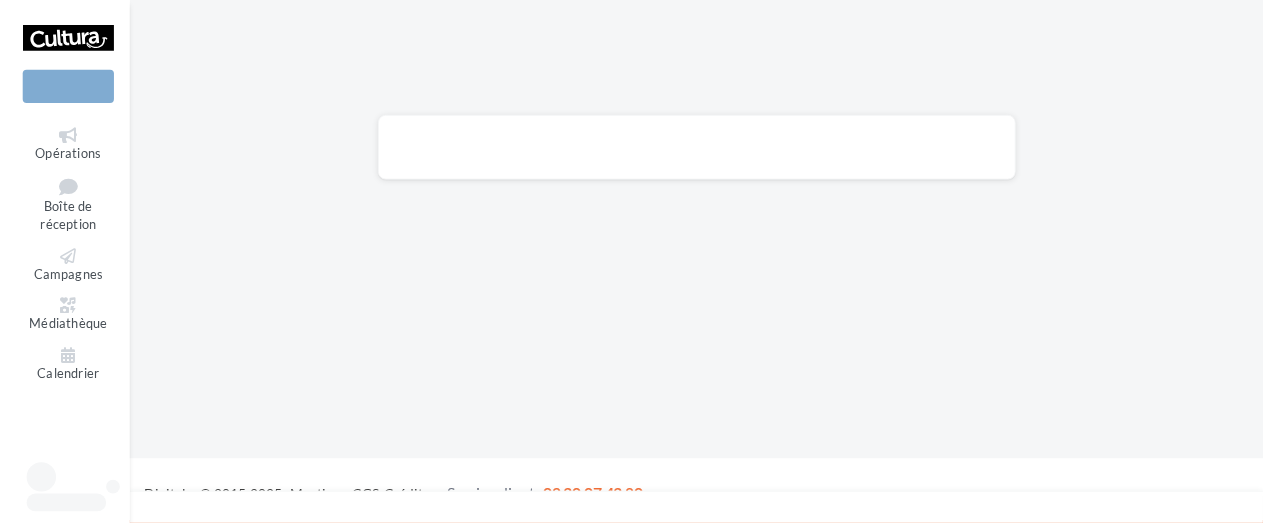 scroll, scrollTop: 0, scrollLeft: 0, axis: both 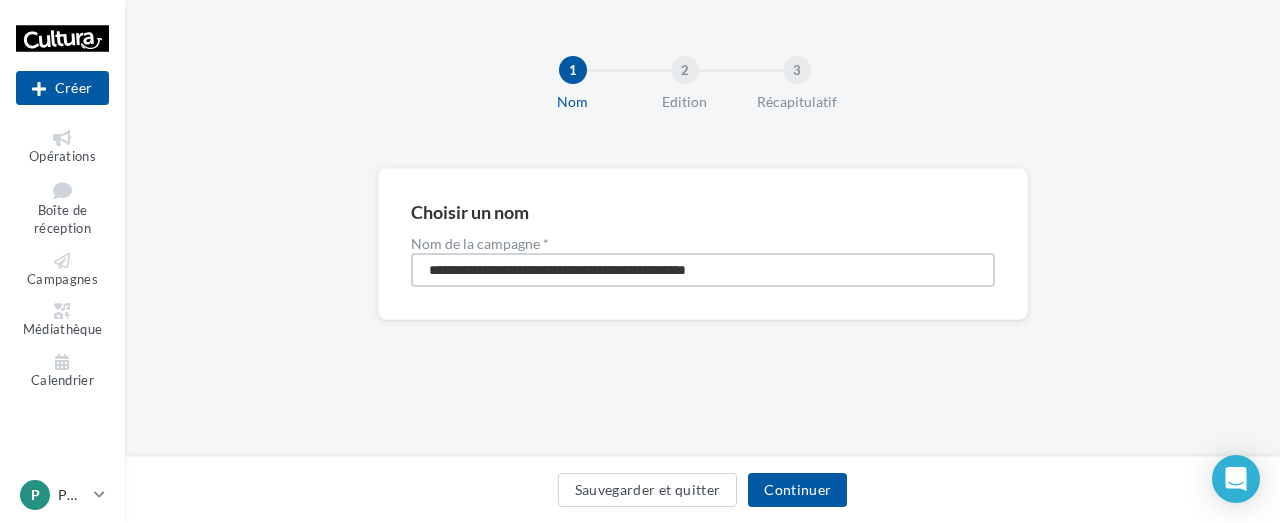 drag, startPoint x: 773, startPoint y: 275, endPoint x: 386, endPoint y: 265, distance: 387.12918 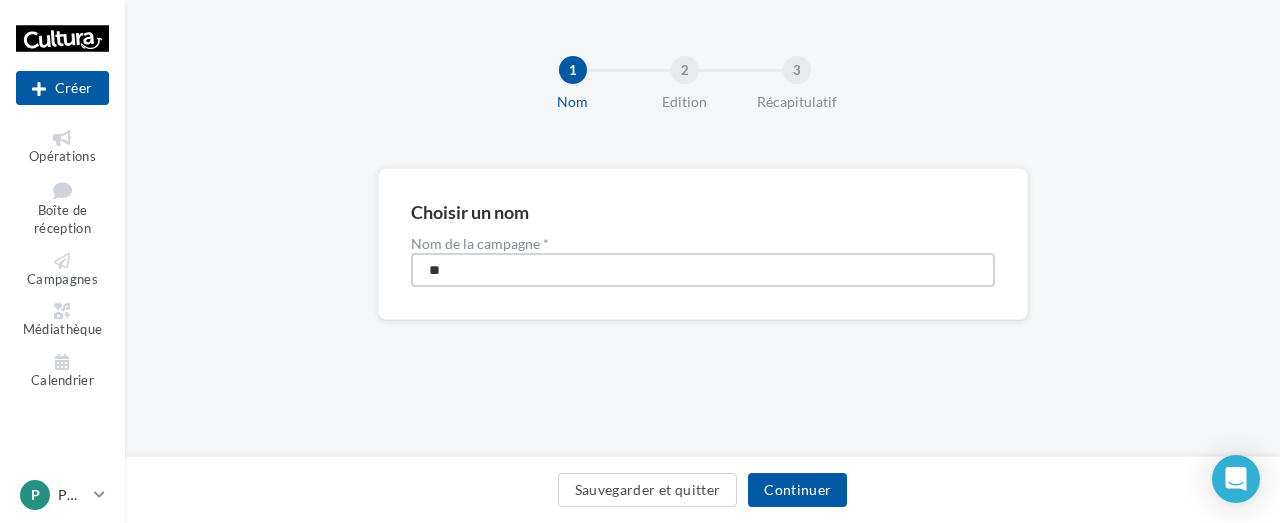 type on "*" 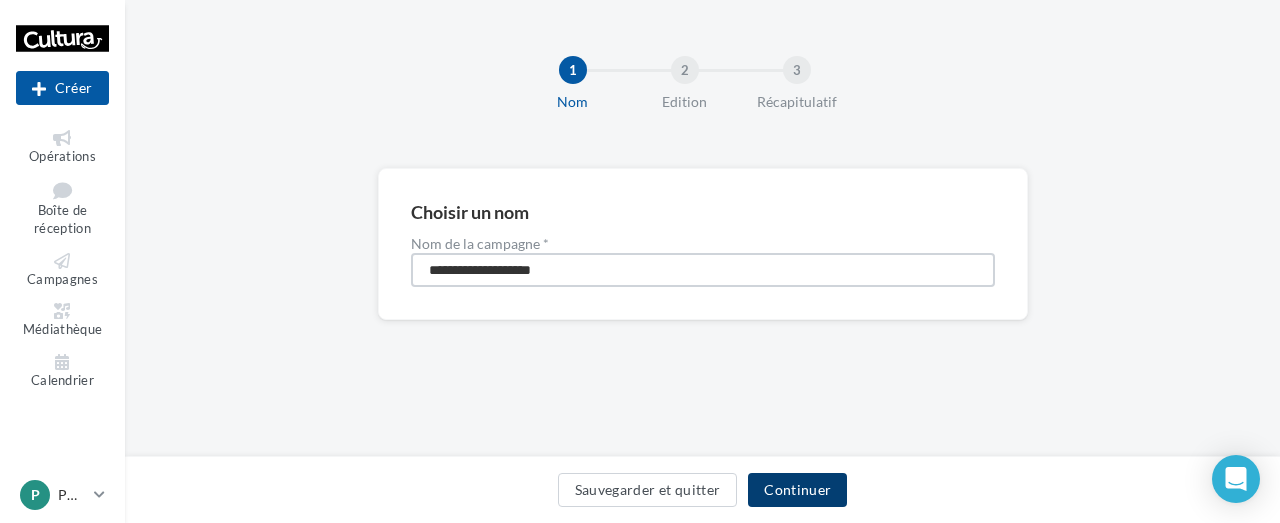 type on "**********" 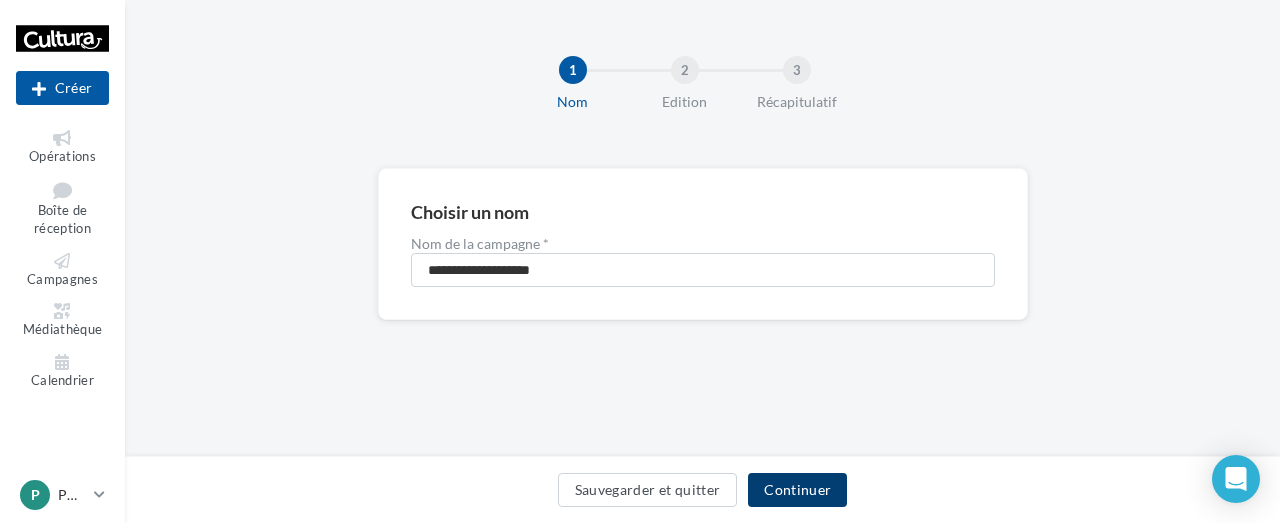 click on "Continuer" at bounding box center (797, 490) 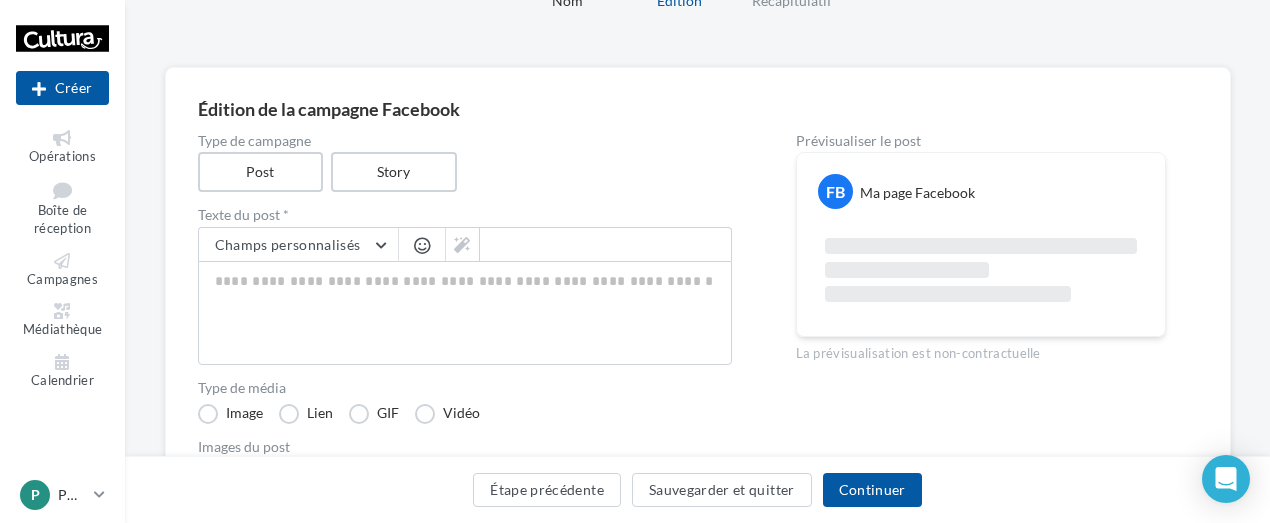 scroll, scrollTop: 109, scrollLeft: 0, axis: vertical 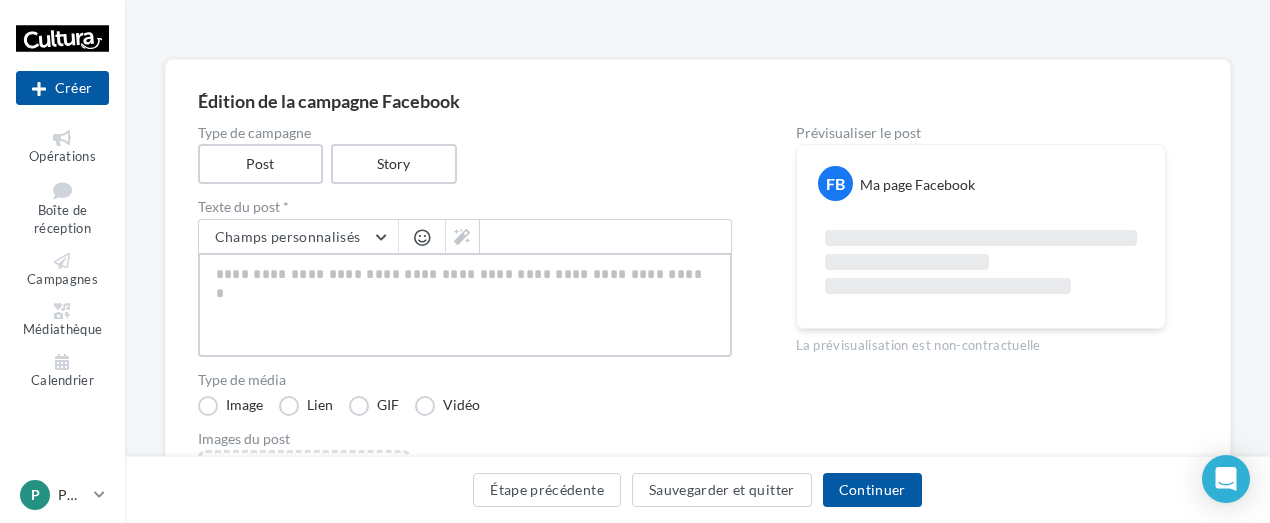 click at bounding box center [465, 305] 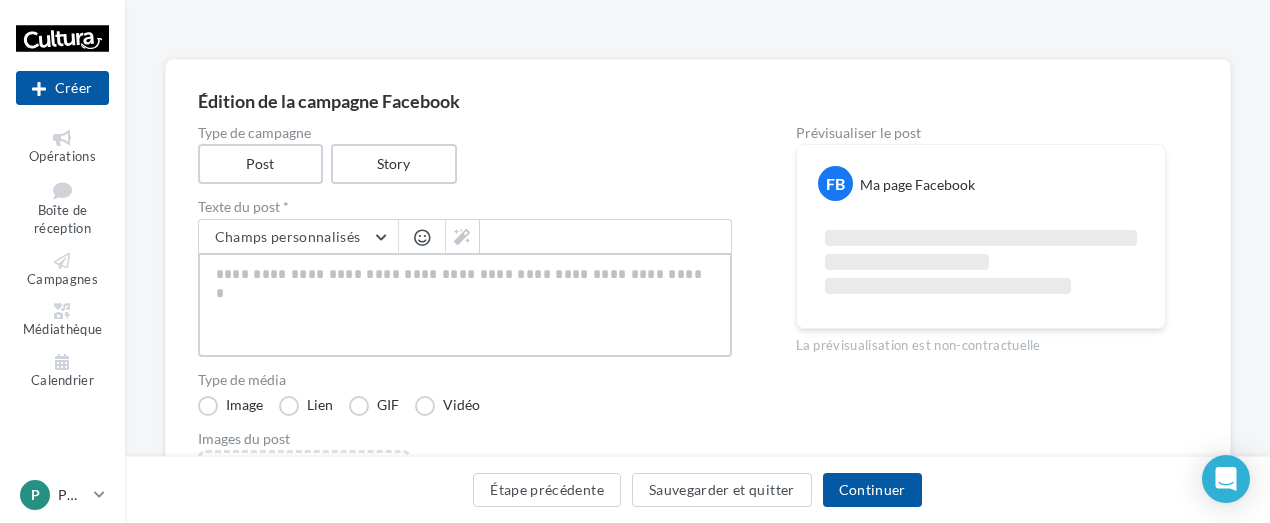 paste on "**********" 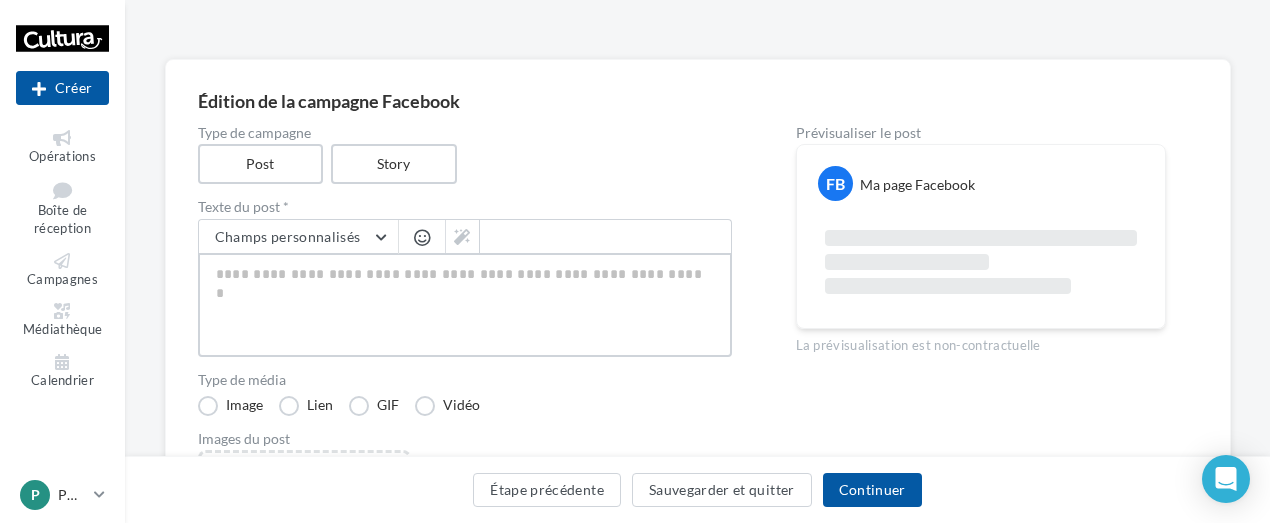 type on "**********" 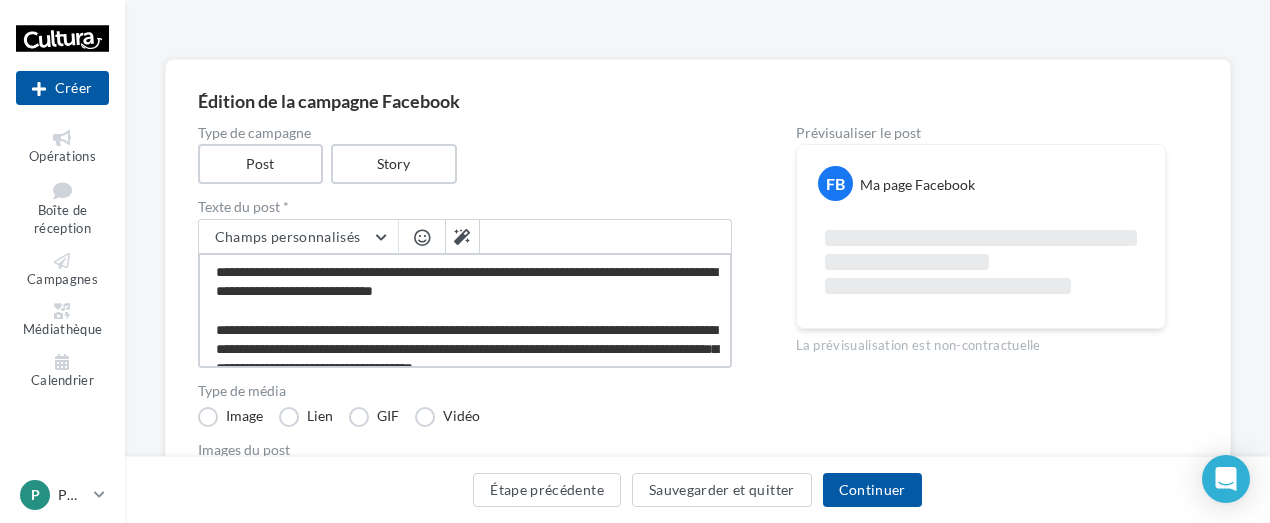 scroll, scrollTop: 222, scrollLeft: 0, axis: vertical 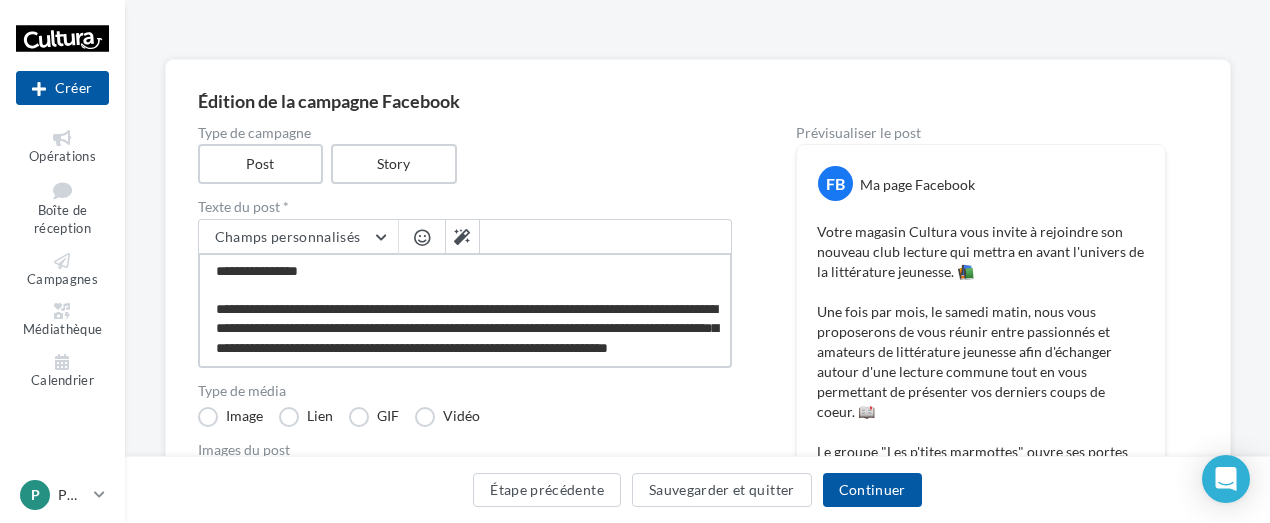 click on "**********" at bounding box center (465, 310) 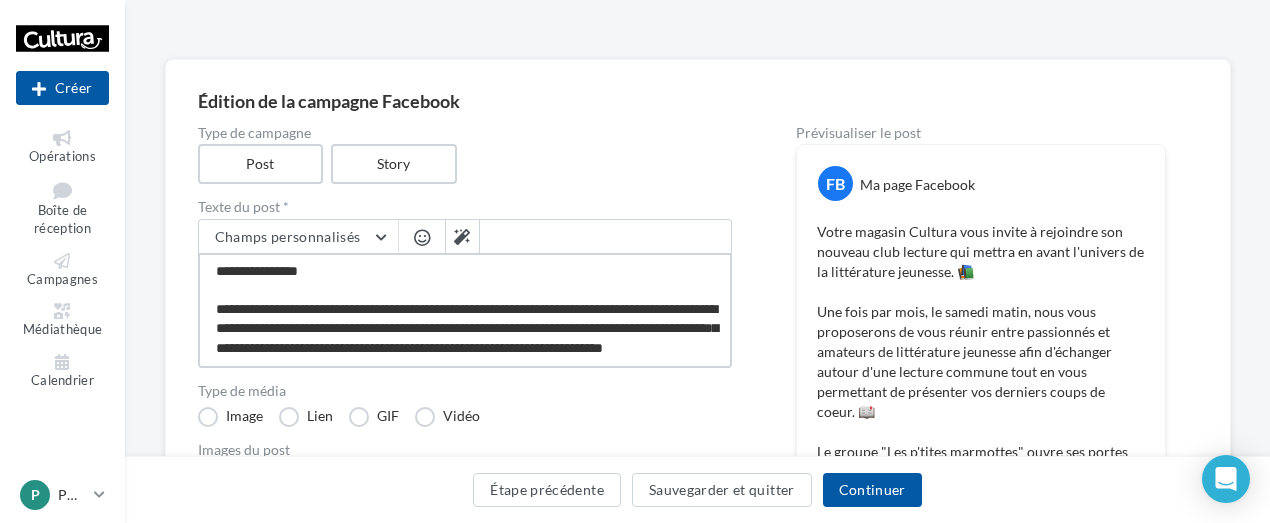 type on "**********" 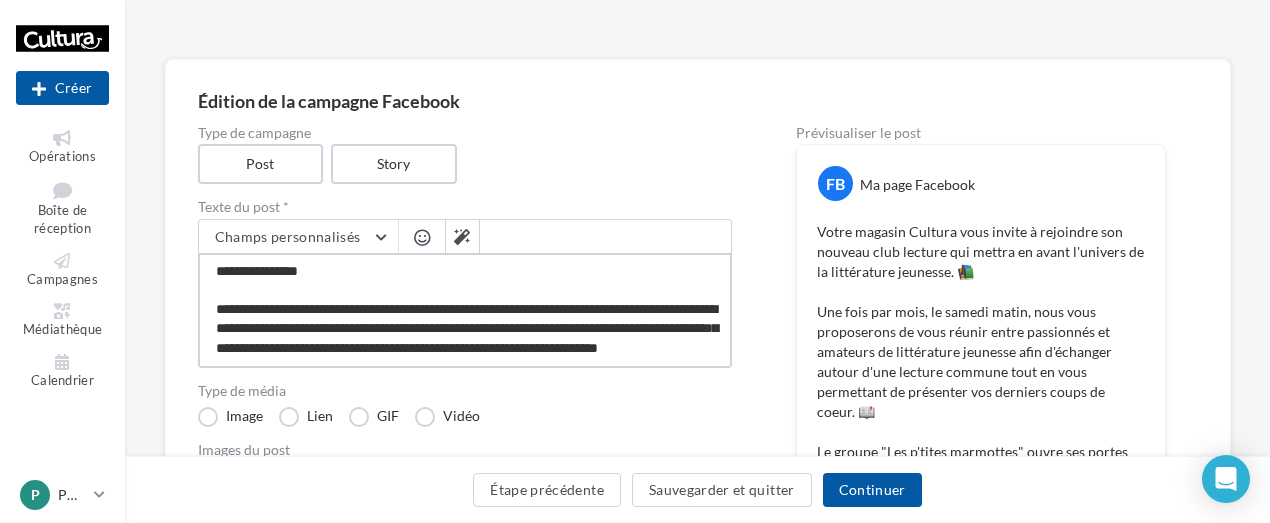 type on "**********" 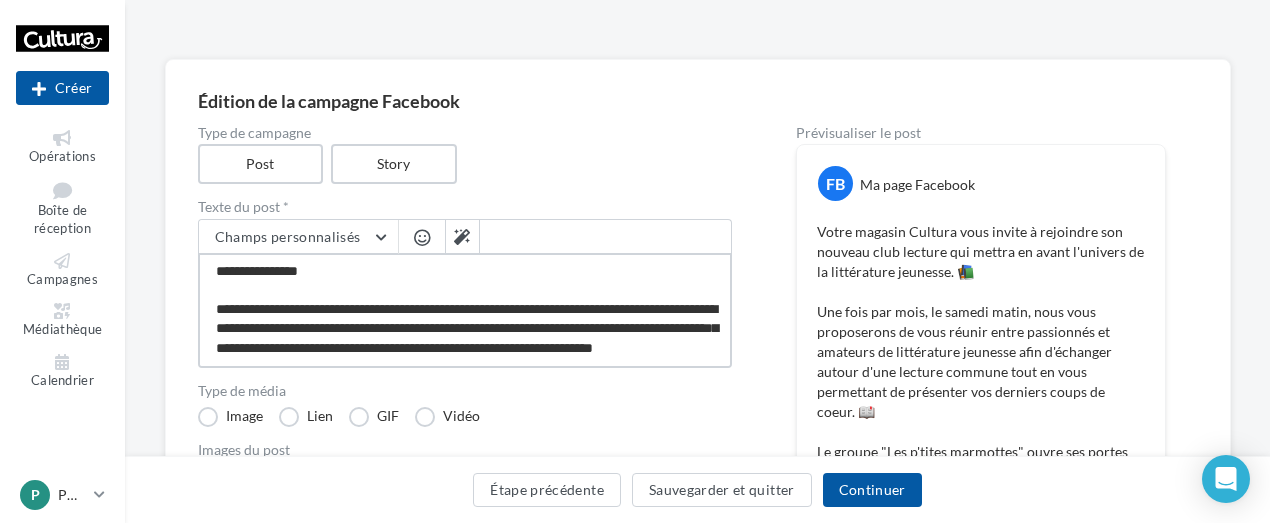 type on "**********" 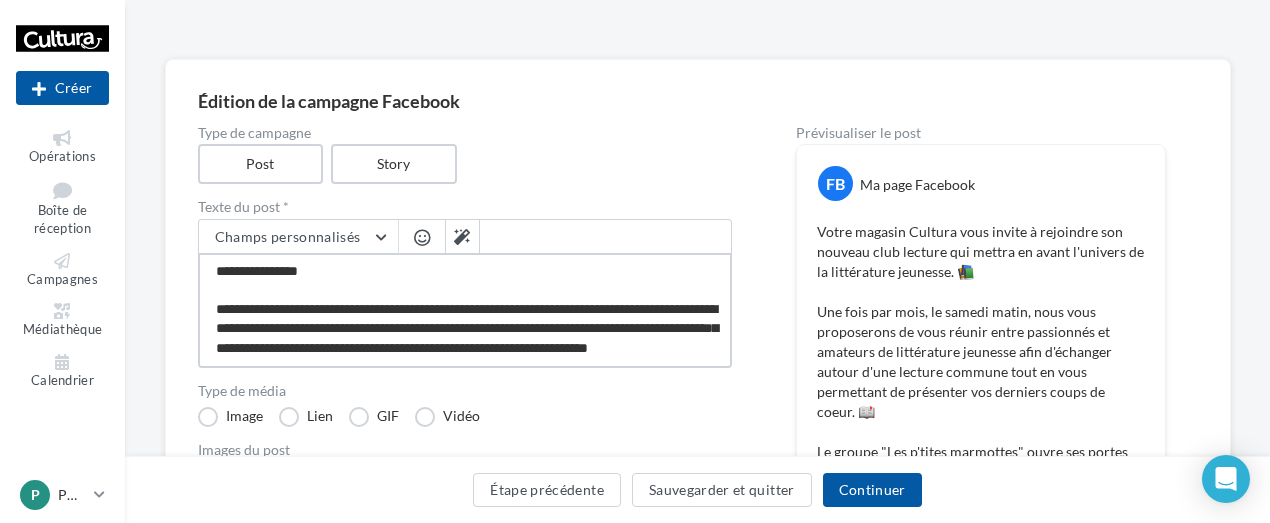 type on "**********" 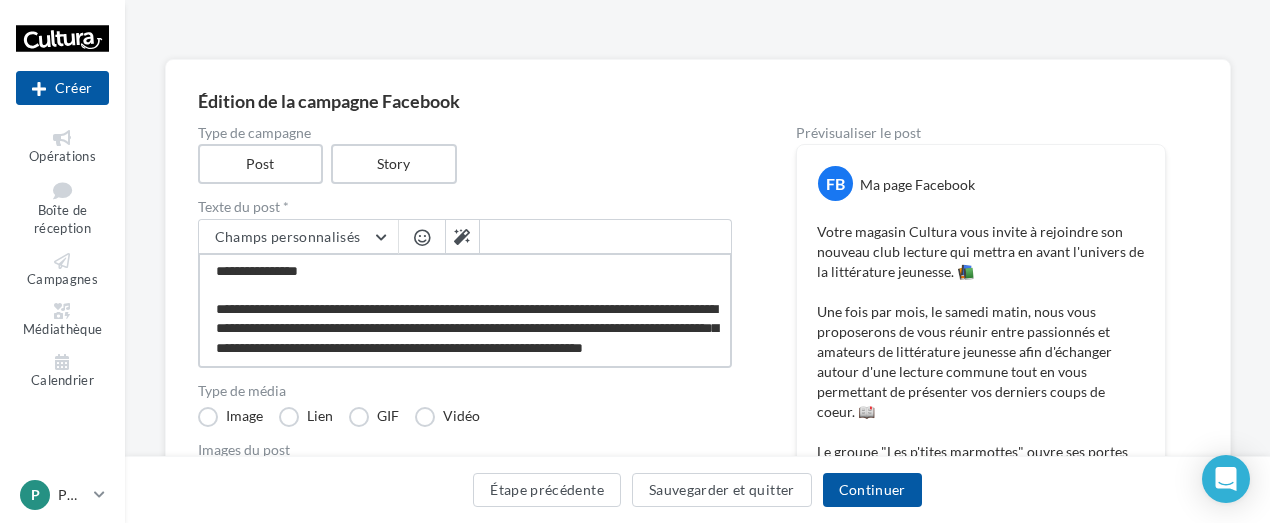 type on "**********" 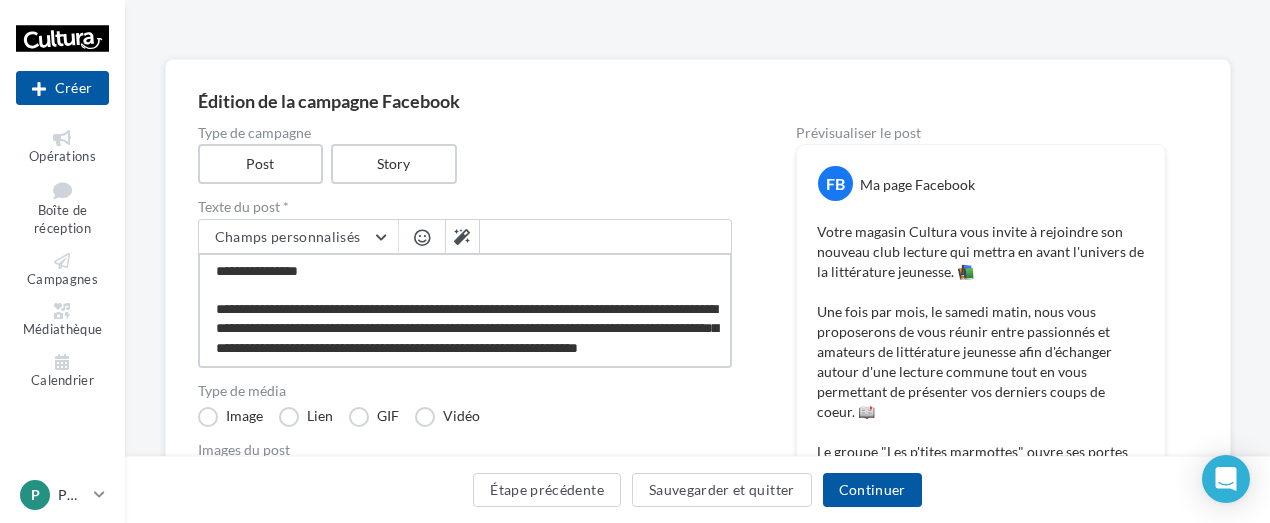 type on "**********" 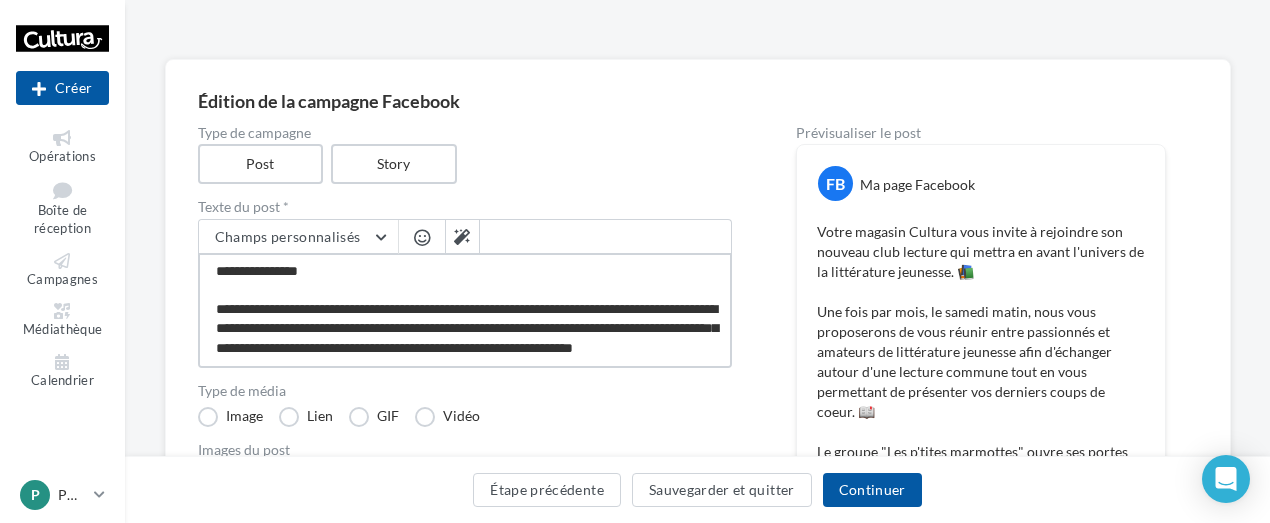 type on "**********" 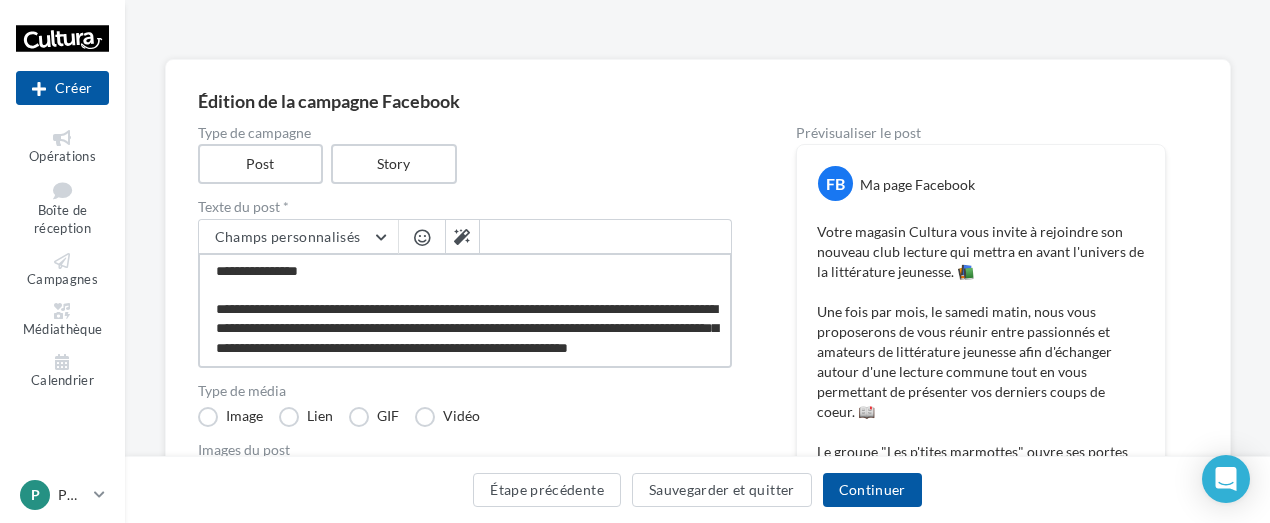 type on "**********" 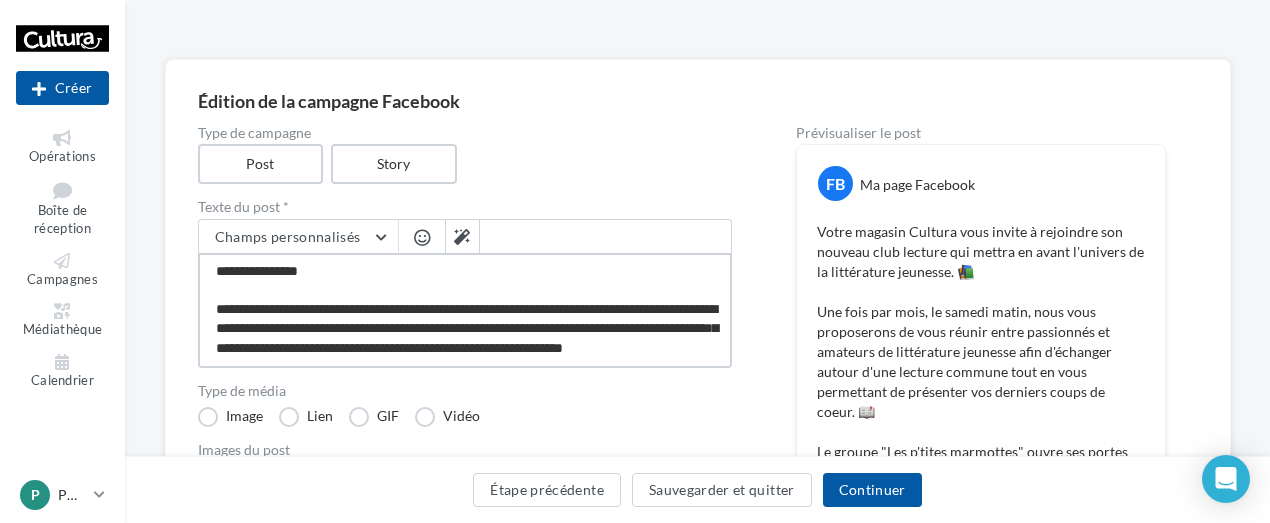 type on "**********" 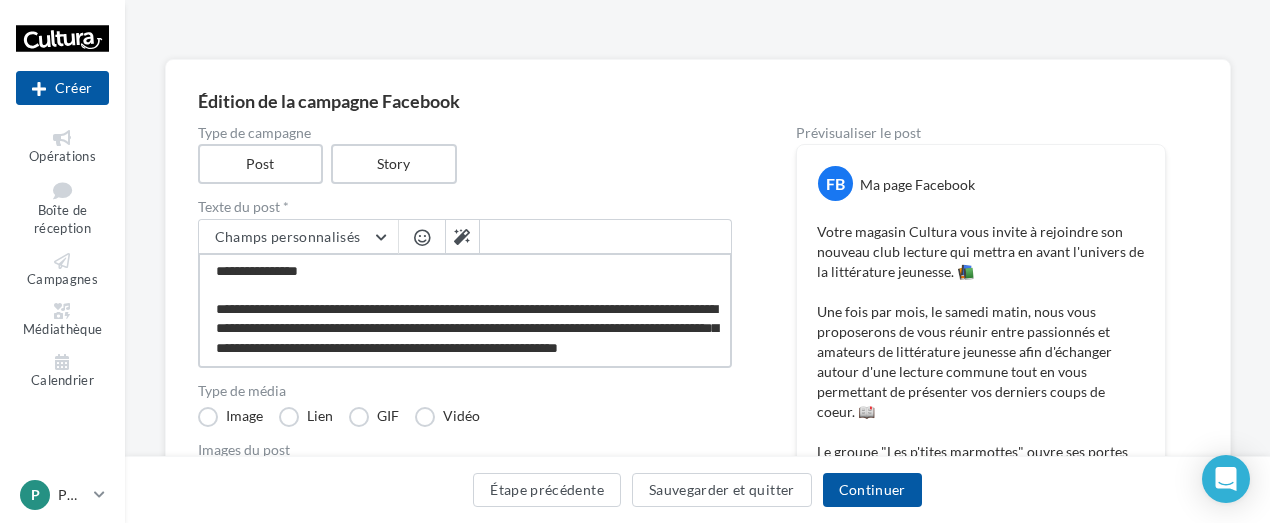 type on "**********" 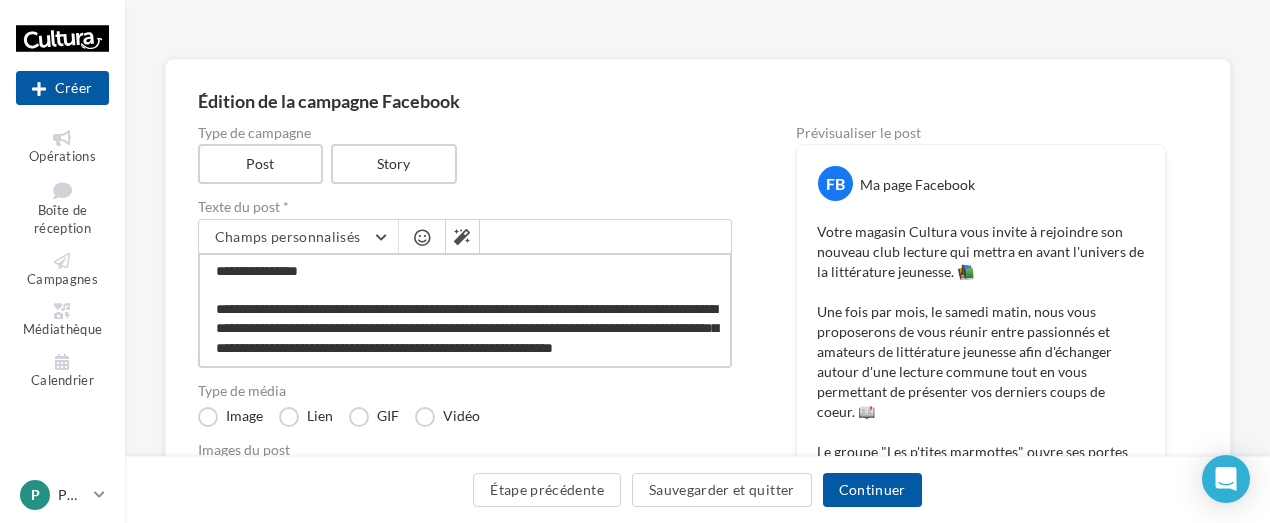 type on "**********" 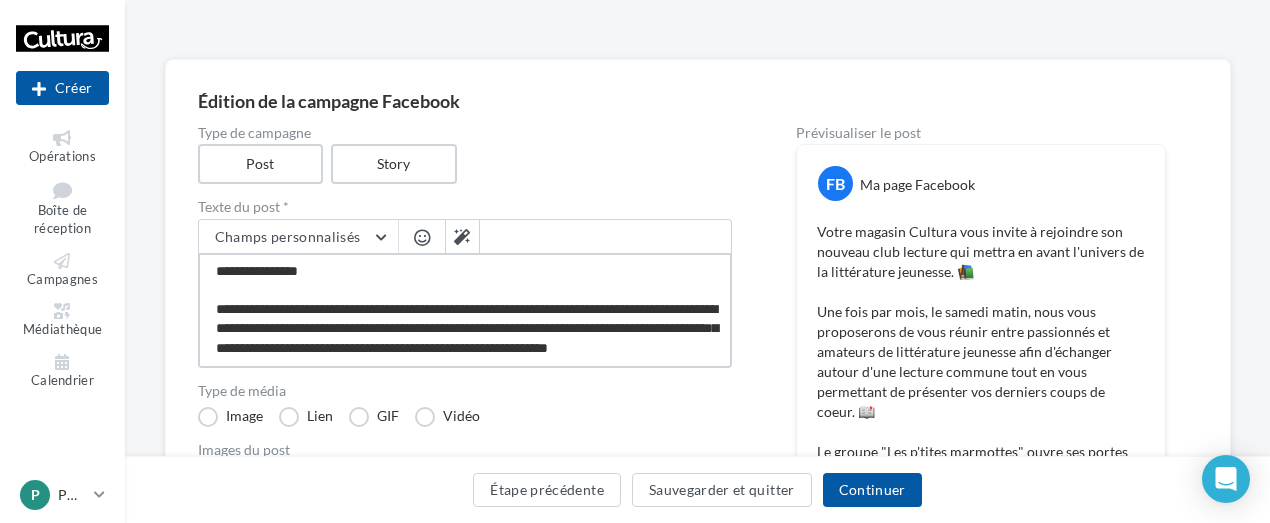 type on "**********" 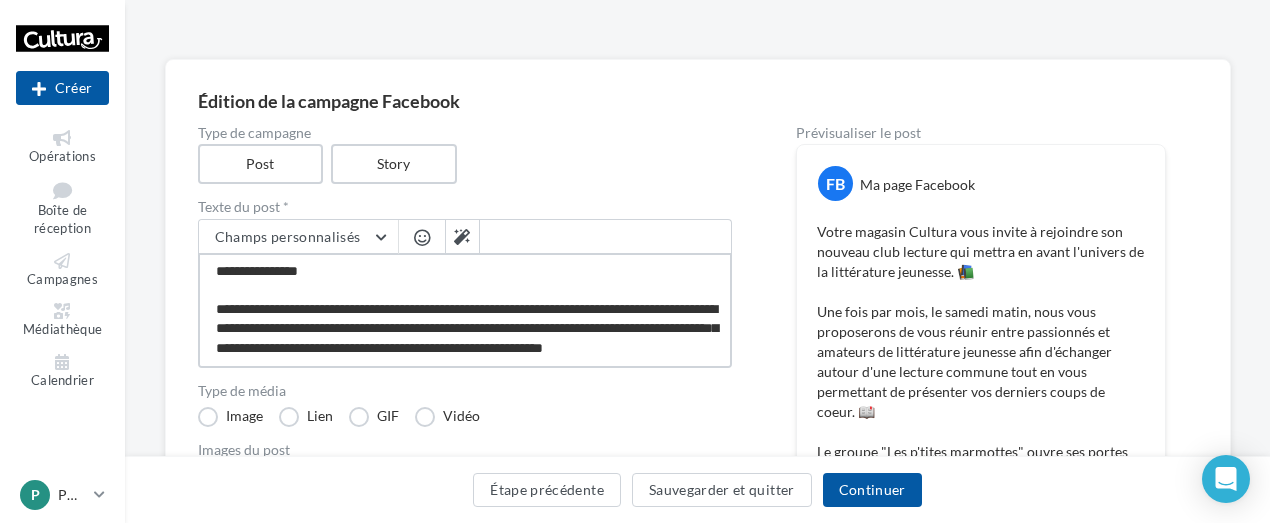type on "**********" 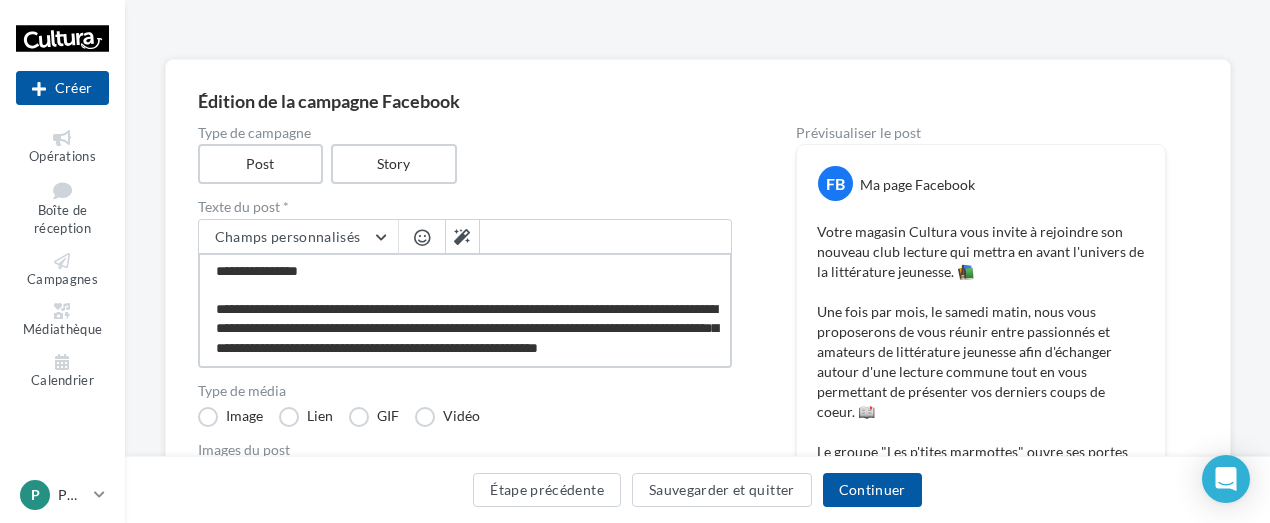 type on "**********" 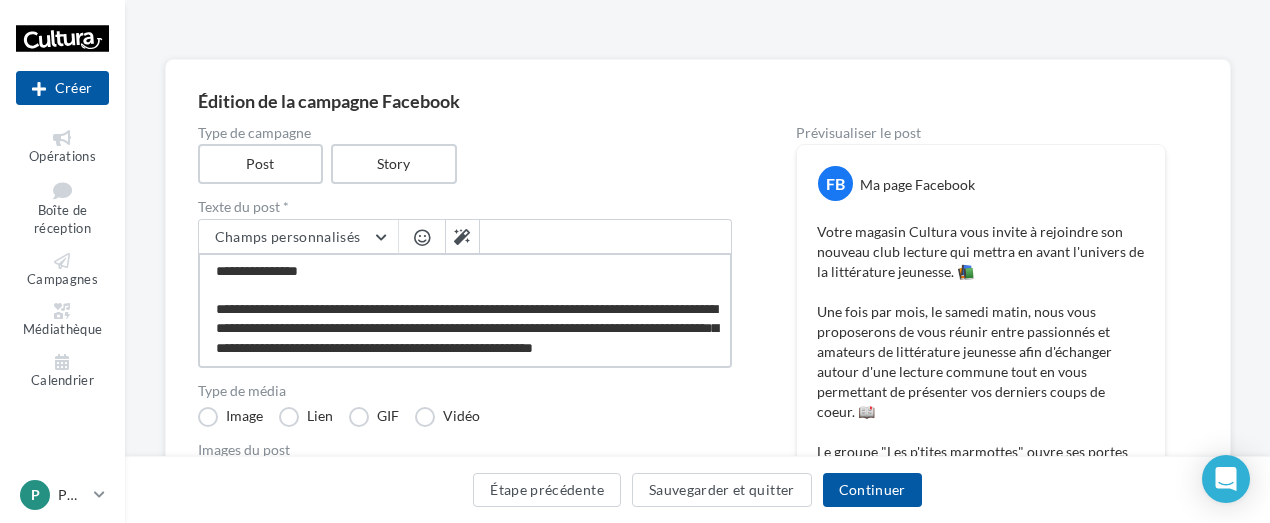 type on "**********" 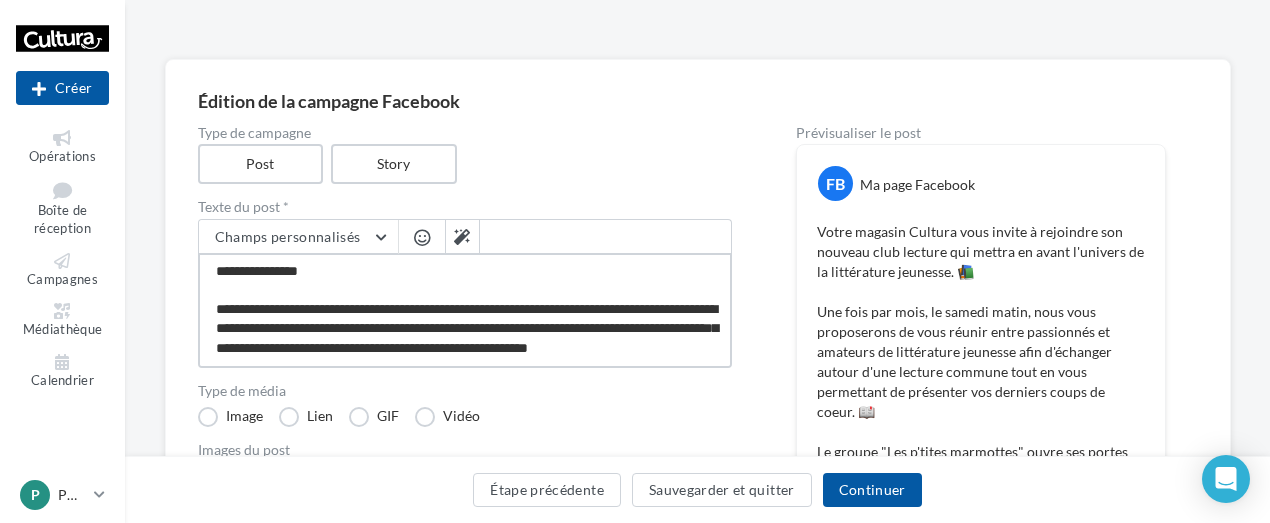 type on "**********" 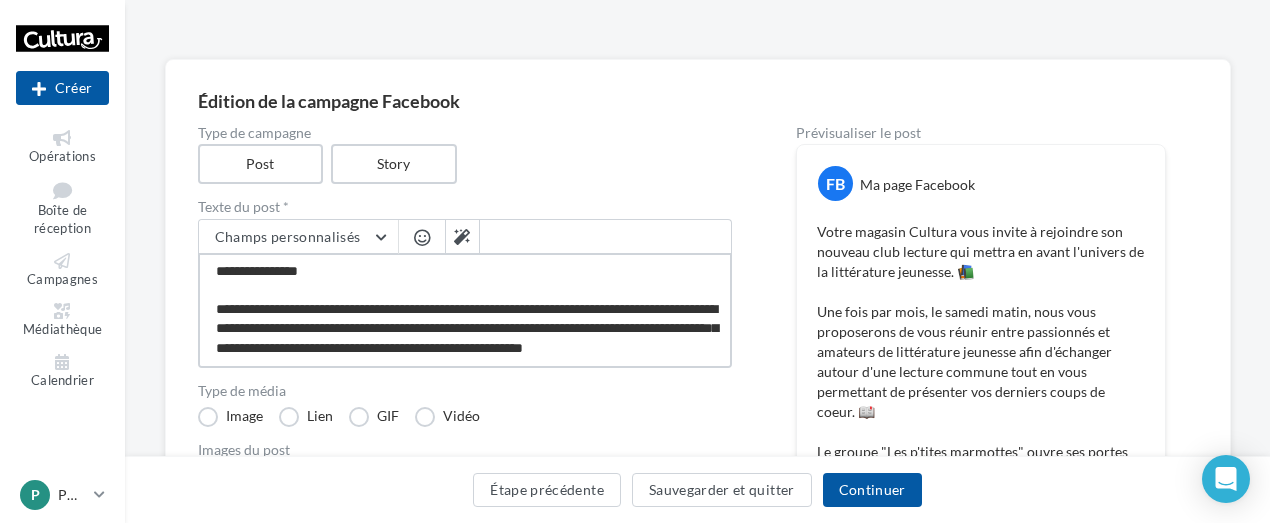 type on "**********" 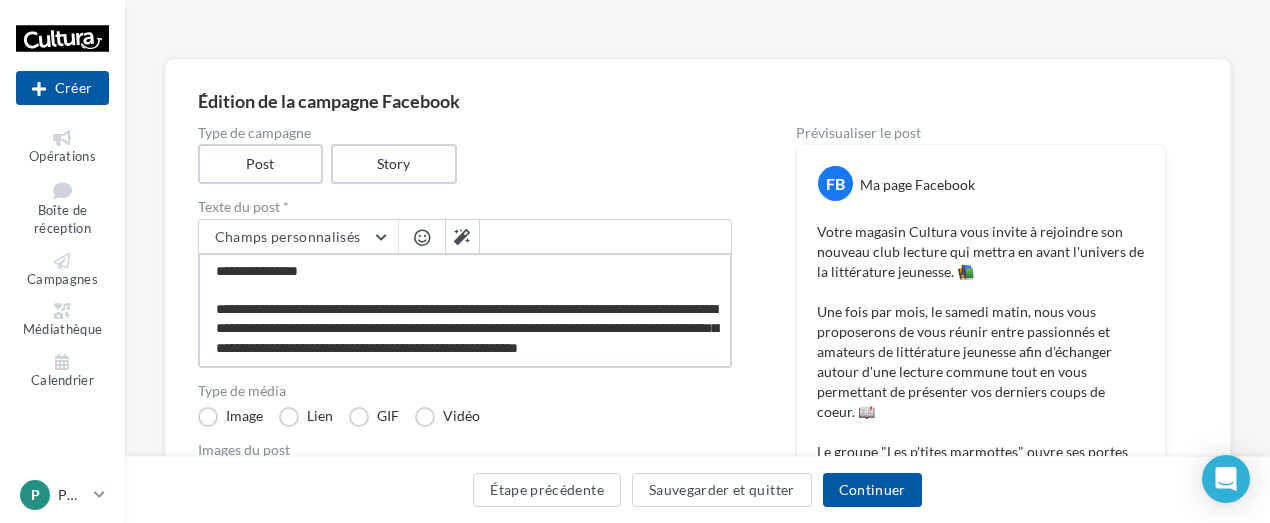 type on "**********" 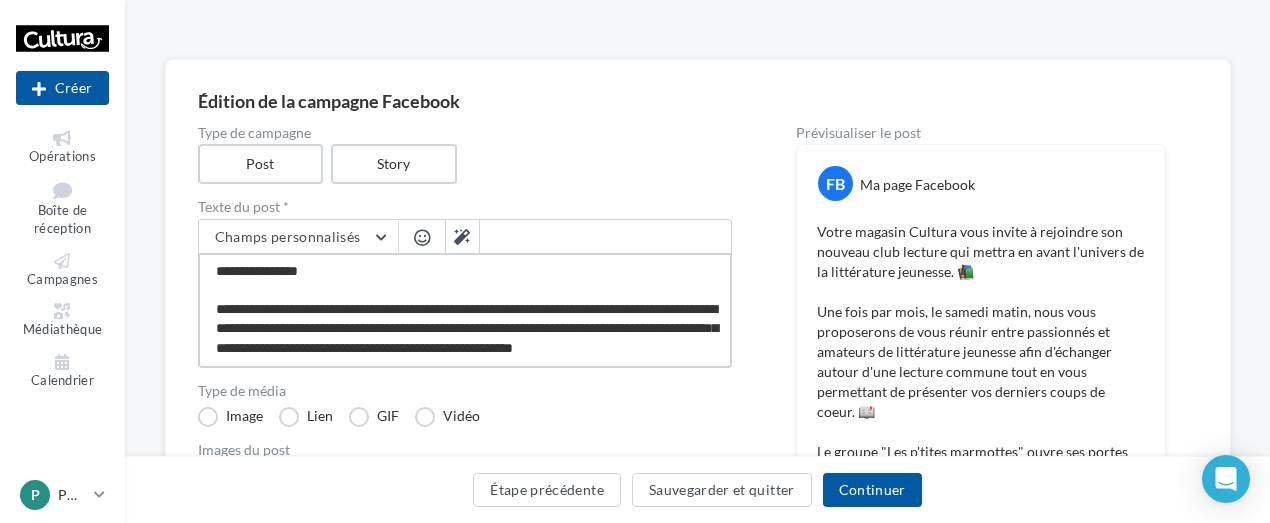 type on "**********" 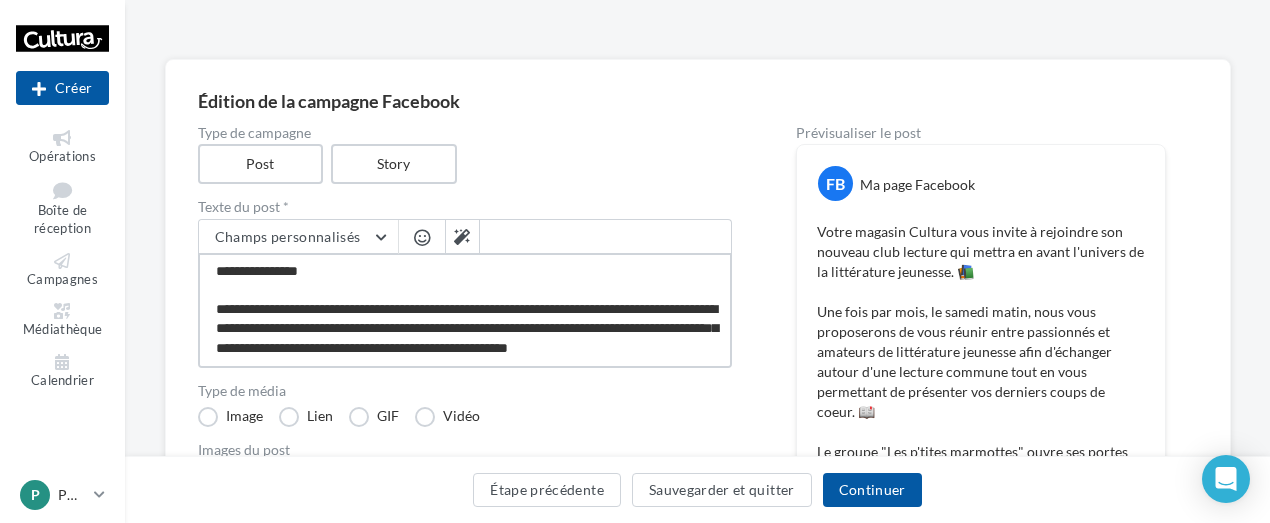 type on "**********" 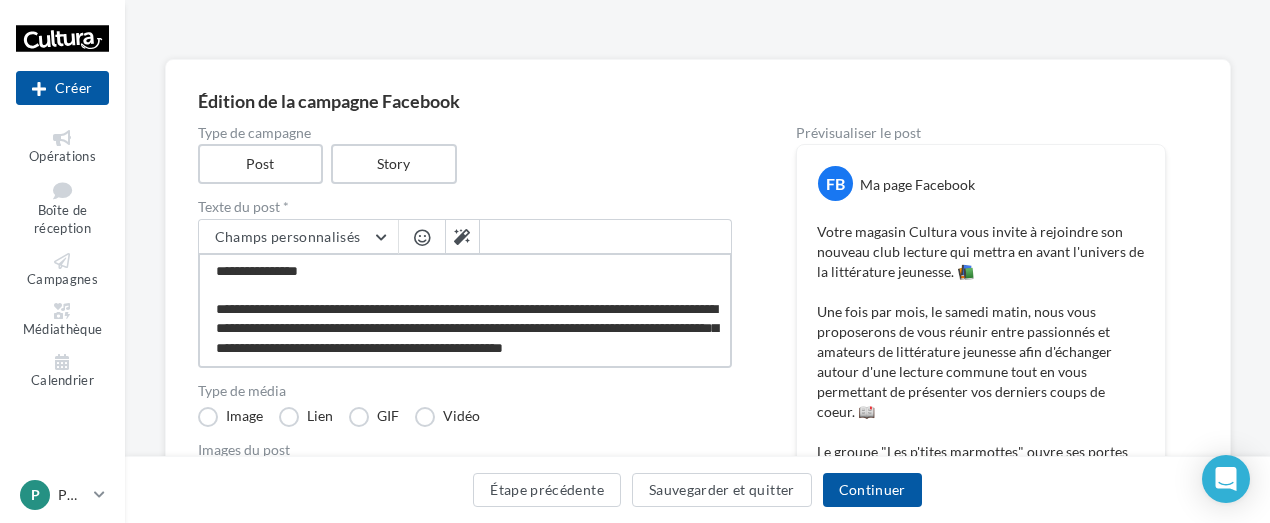 type on "**********" 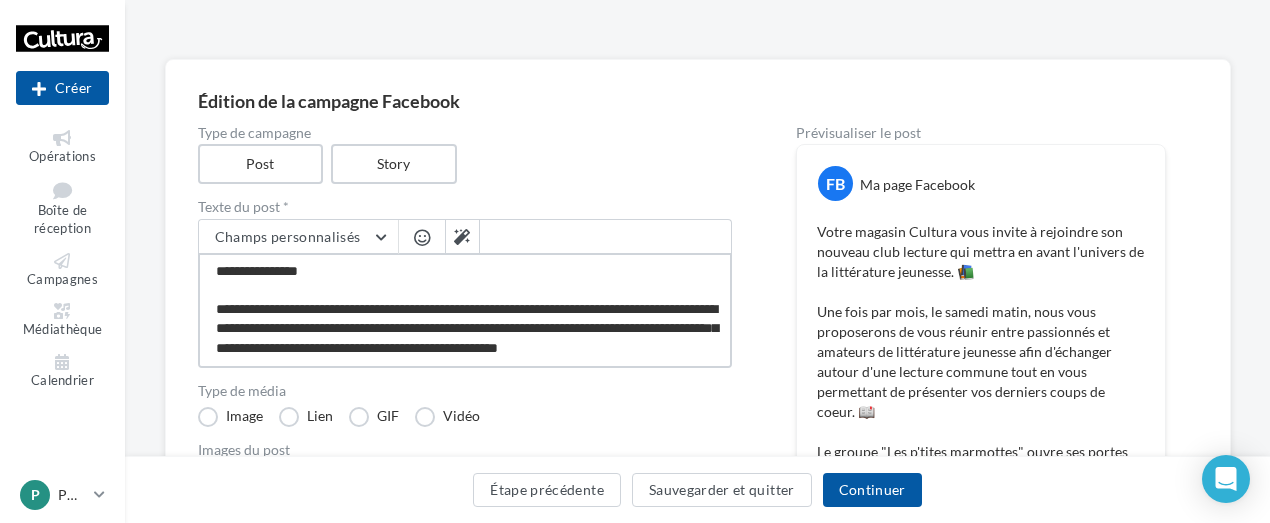 type on "**********" 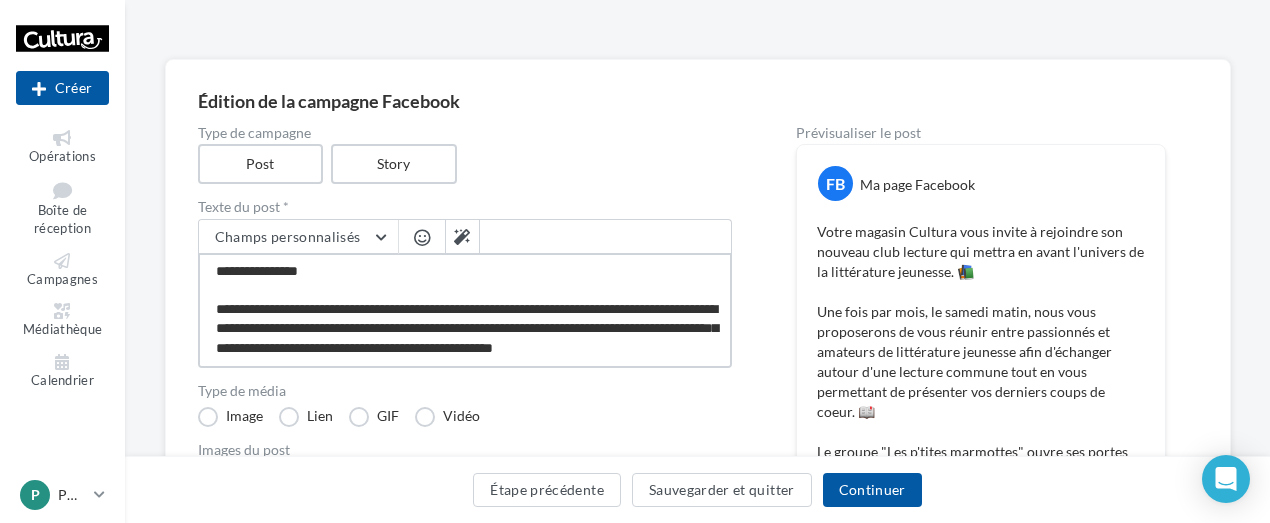 type on "**********" 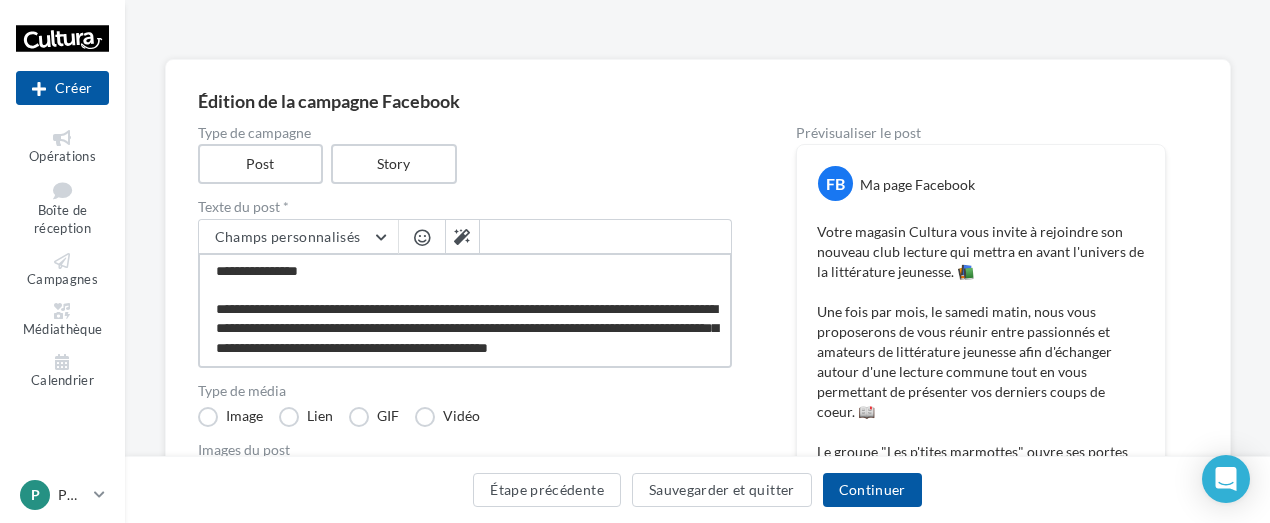 type on "**********" 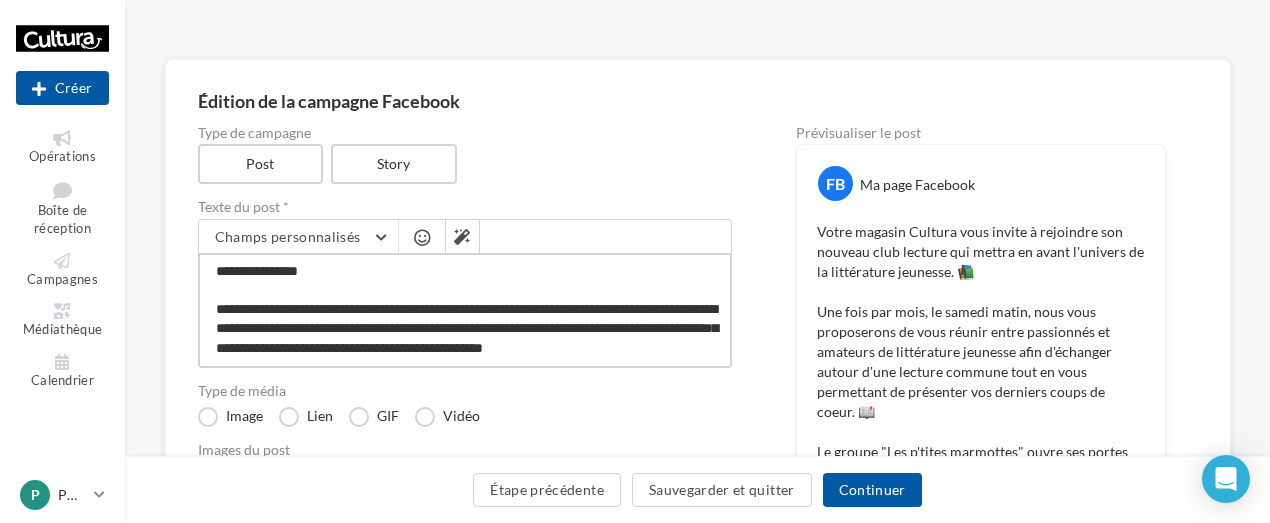 type on "**********" 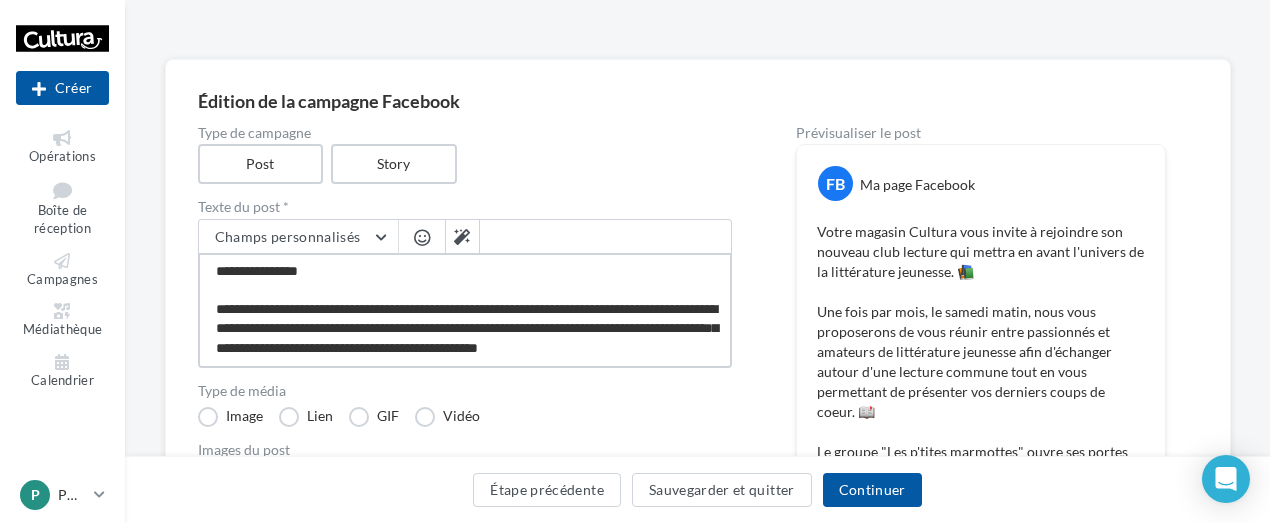 type on "**********" 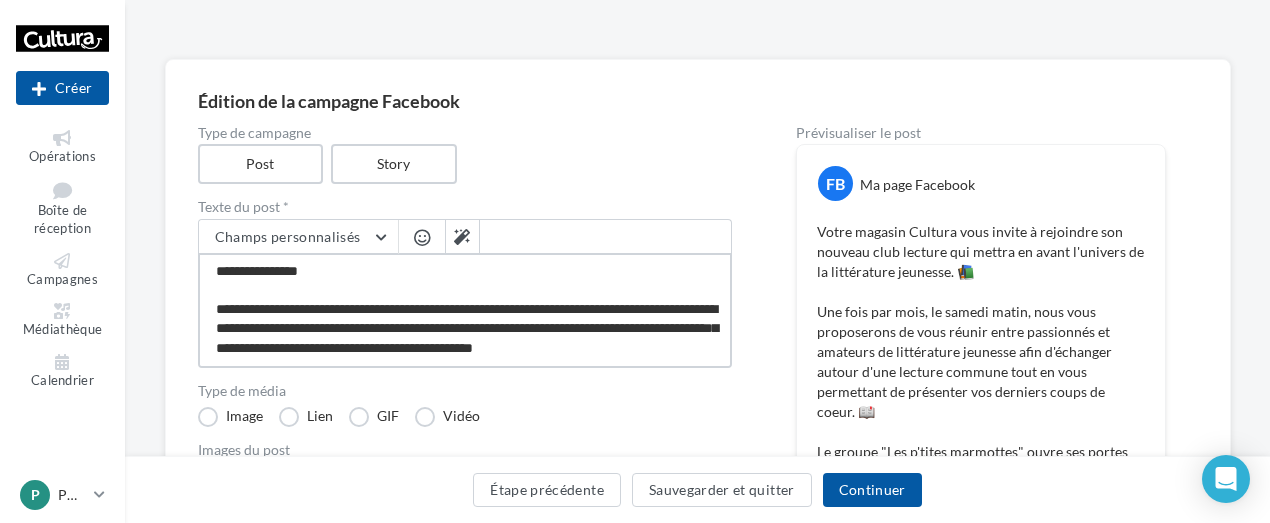type on "**********" 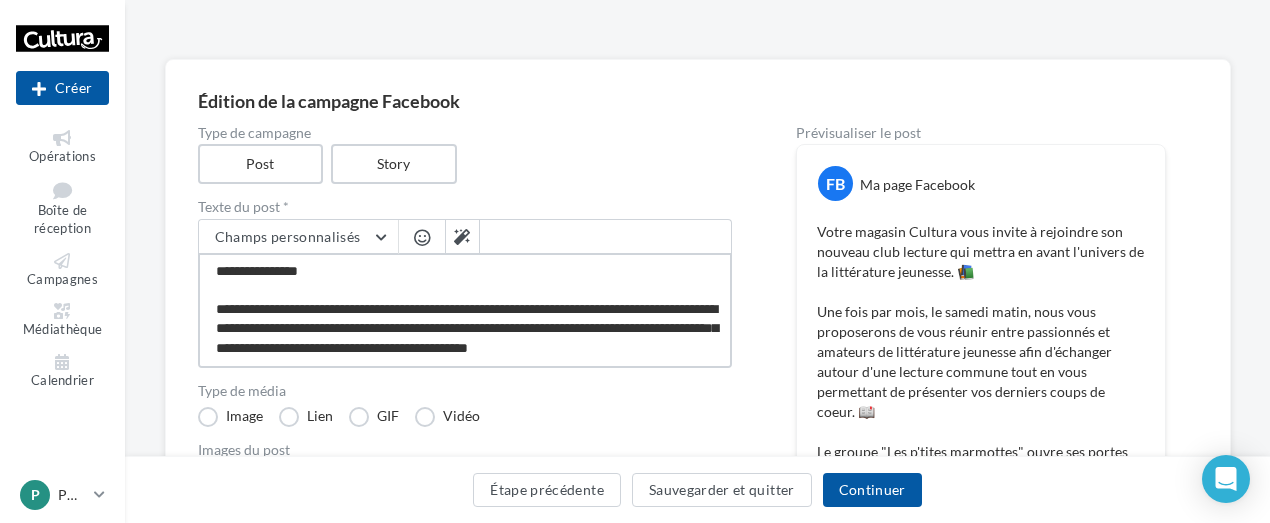 type on "**********" 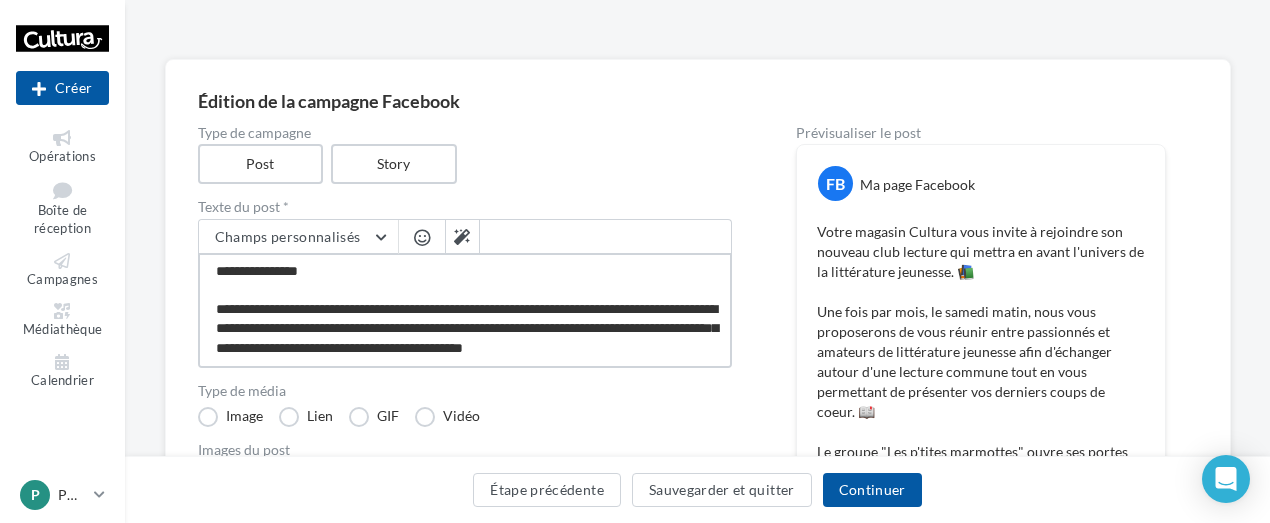 type on "**********" 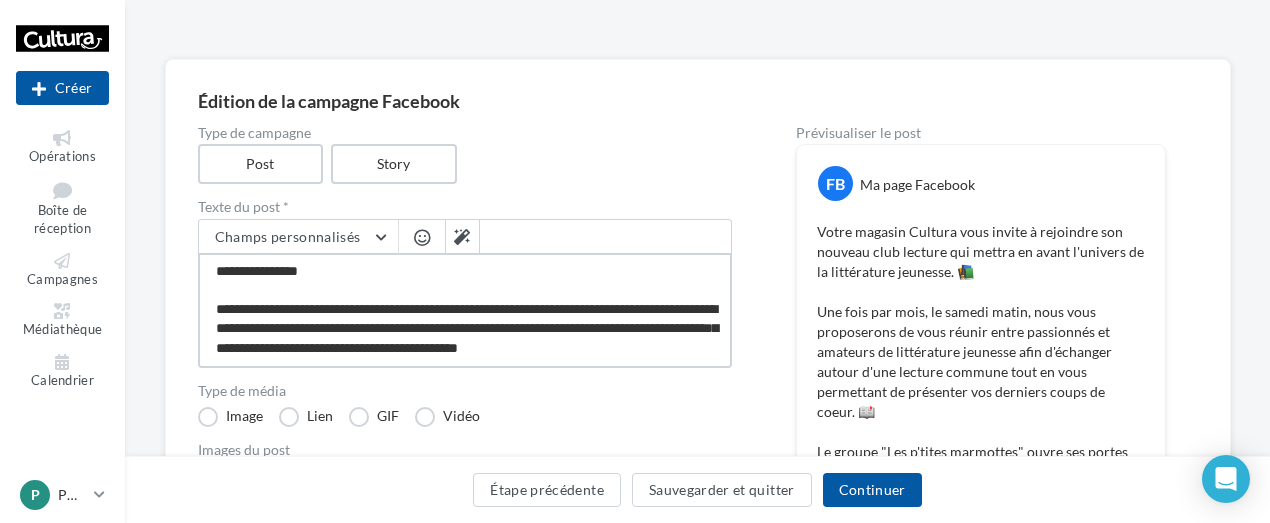 type on "**********" 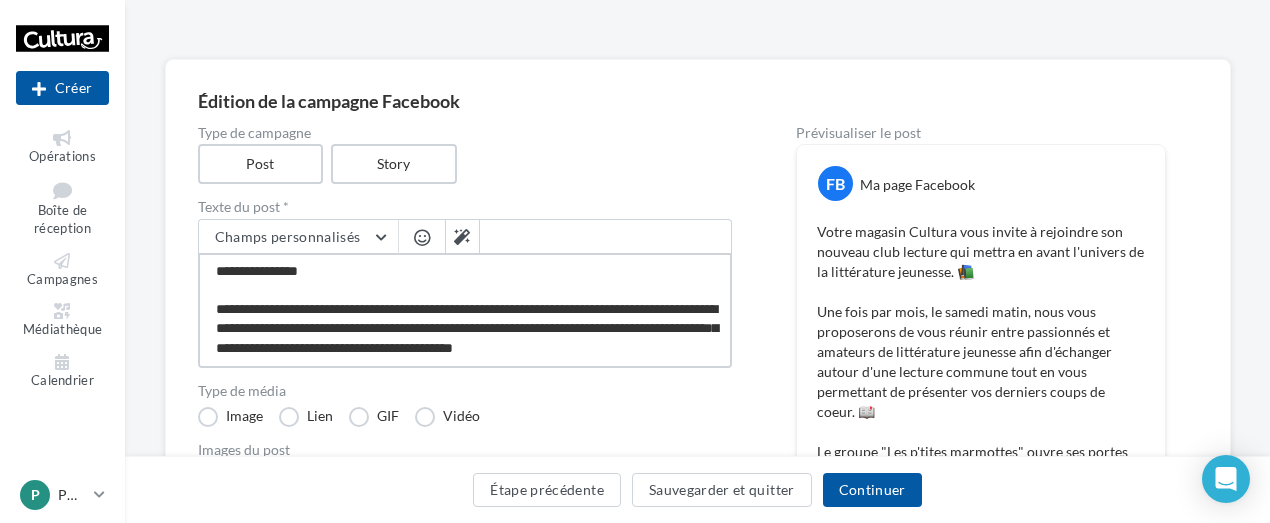 type on "**********" 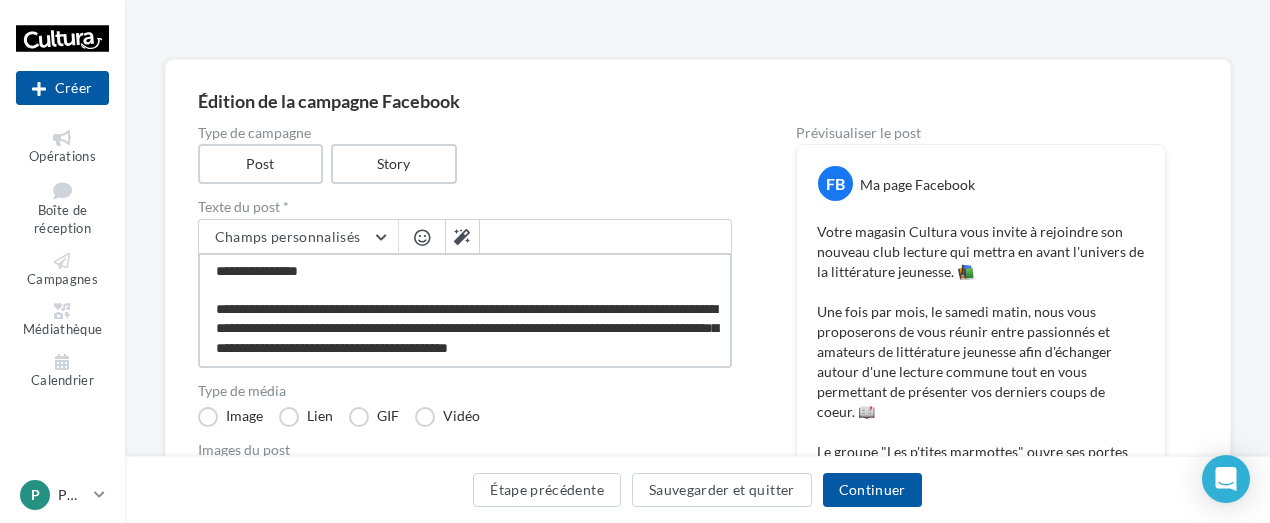 type on "**********" 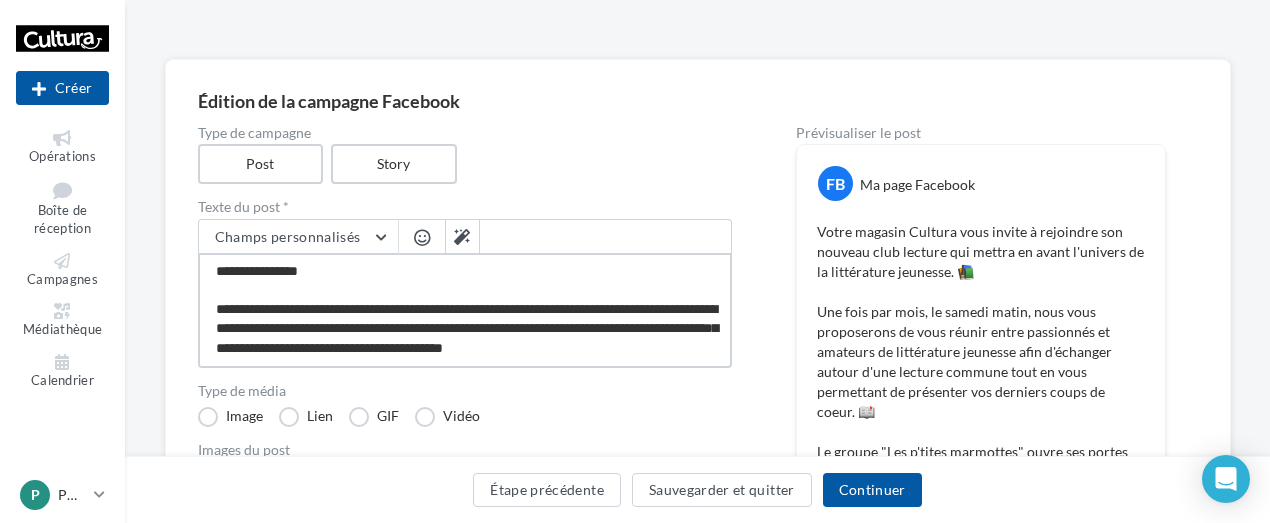 type on "**********" 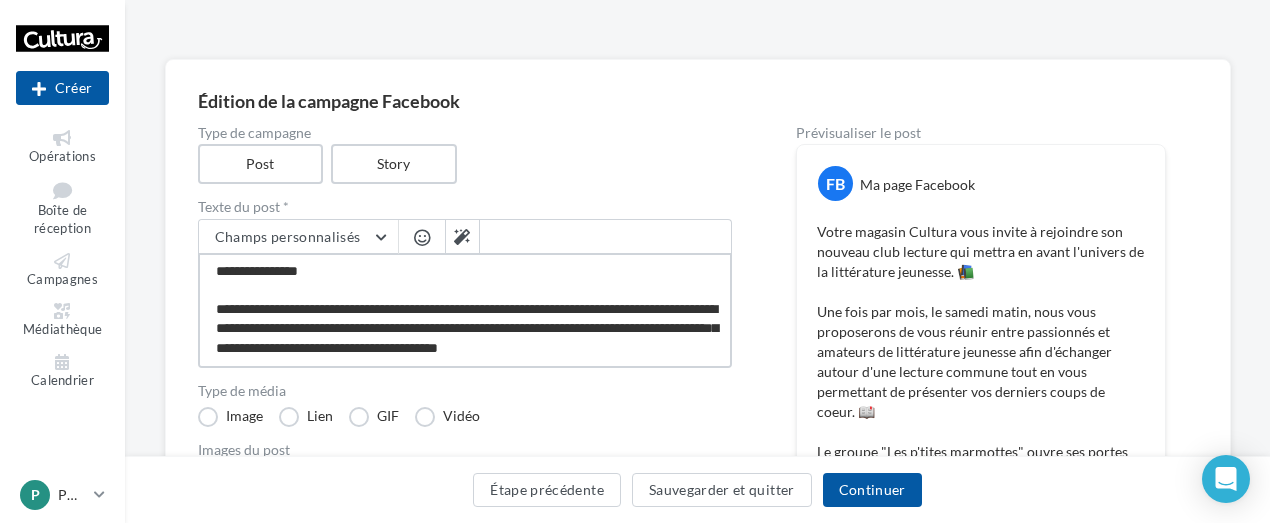 type on "**********" 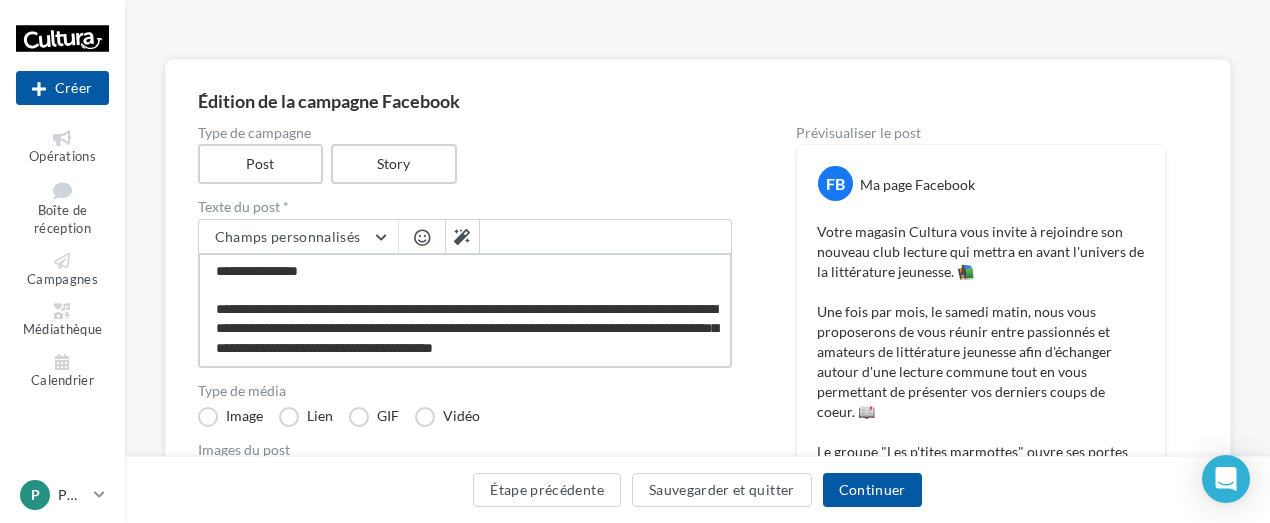 type on "**********" 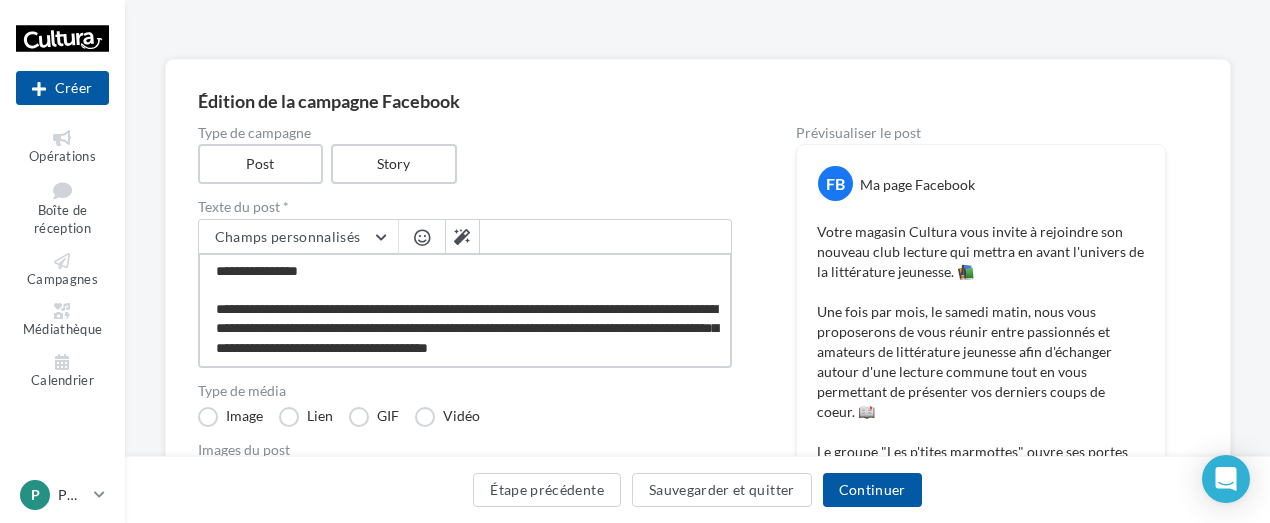 type on "**********" 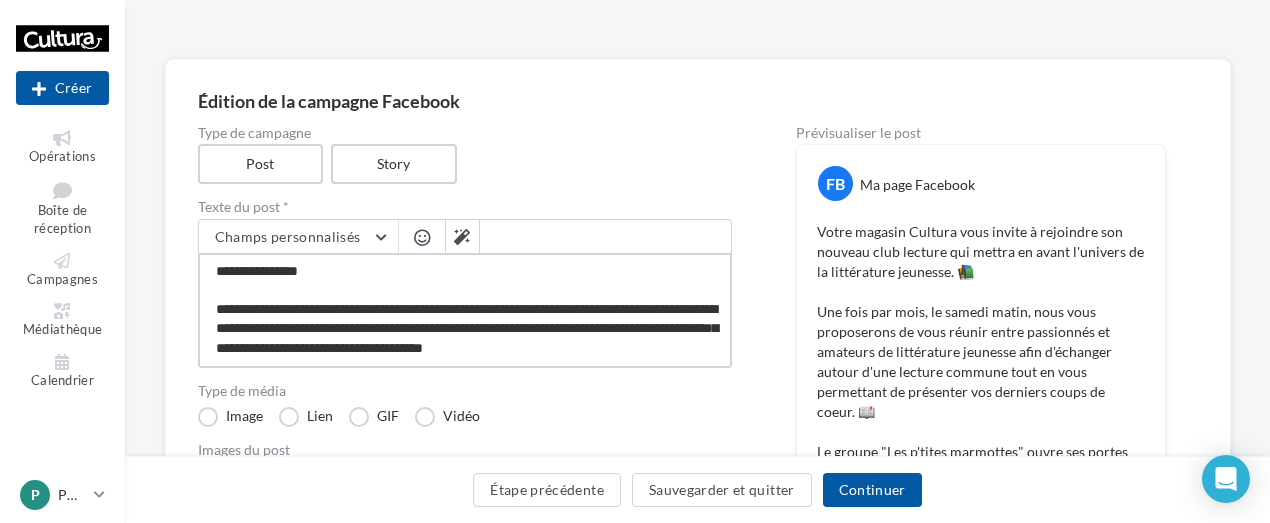 type on "**********" 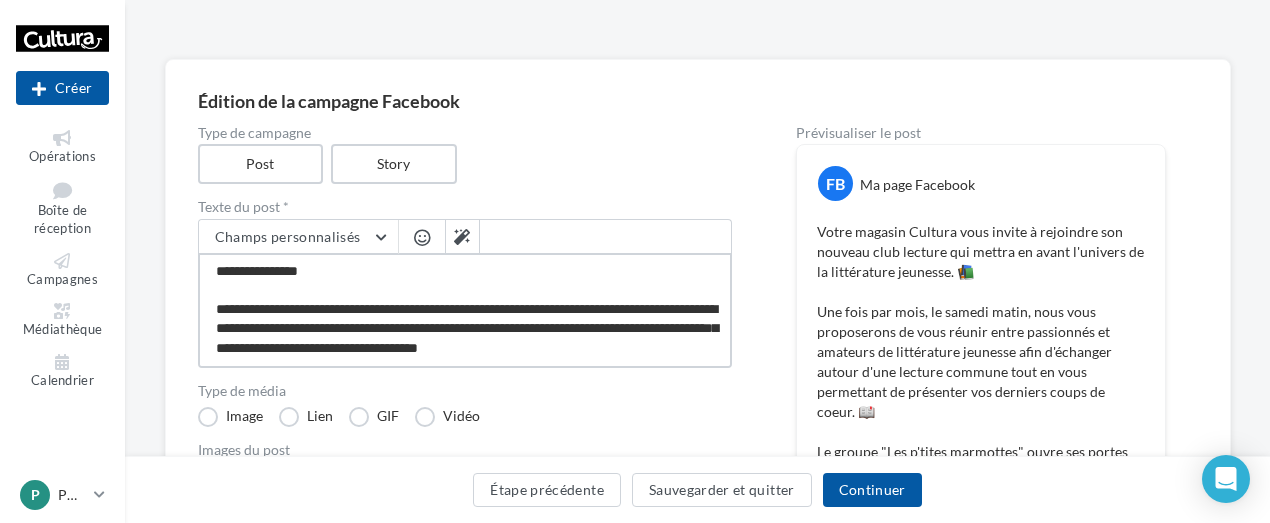 type on "**********" 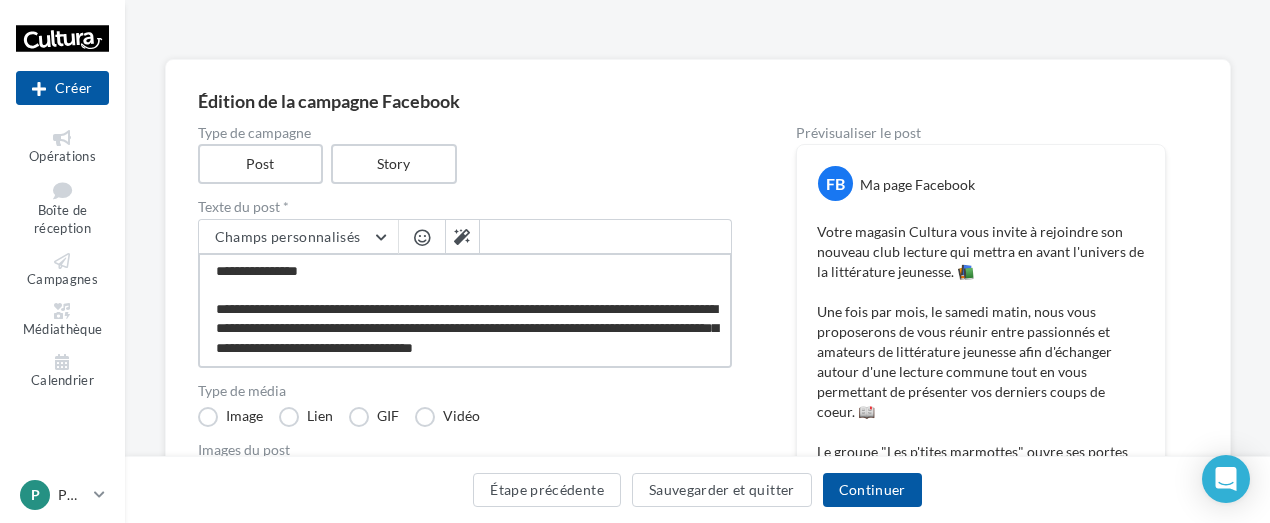 type on "**********" 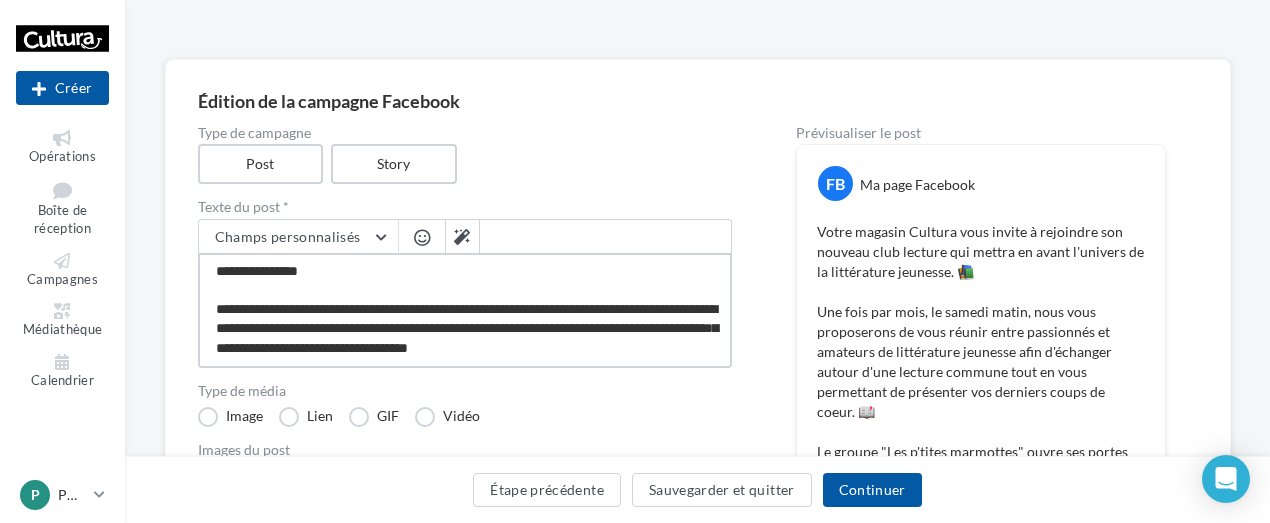 type on "**********" 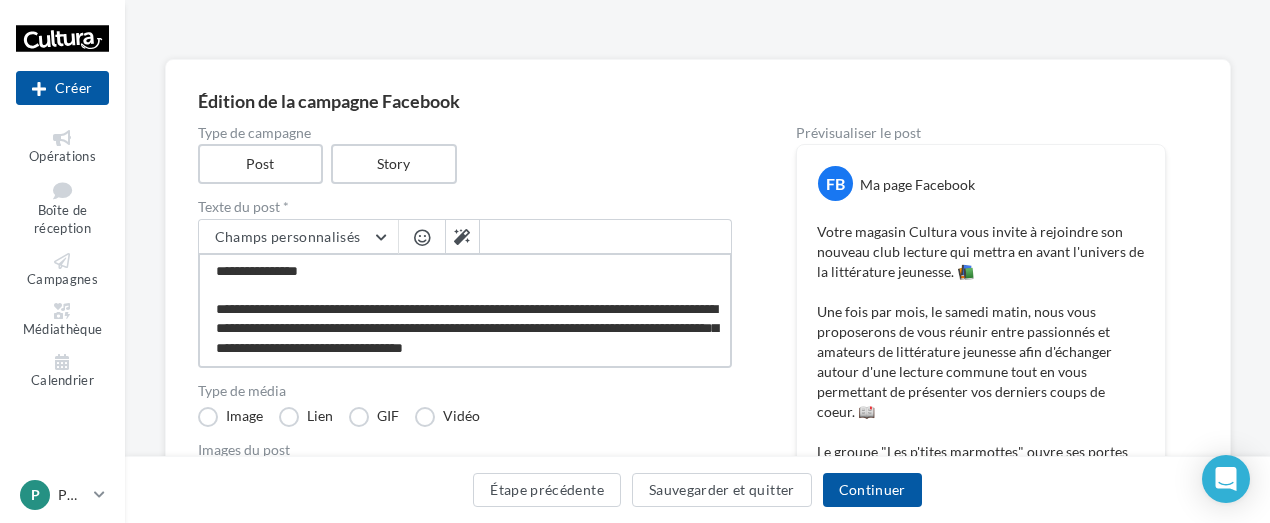 type on "**********" 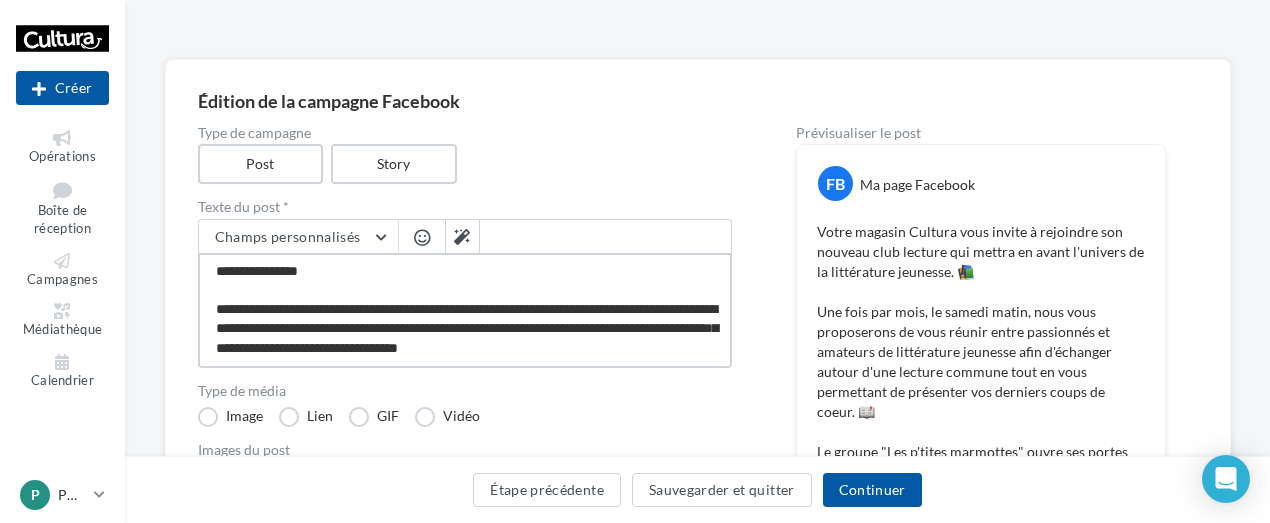 type on "**********" 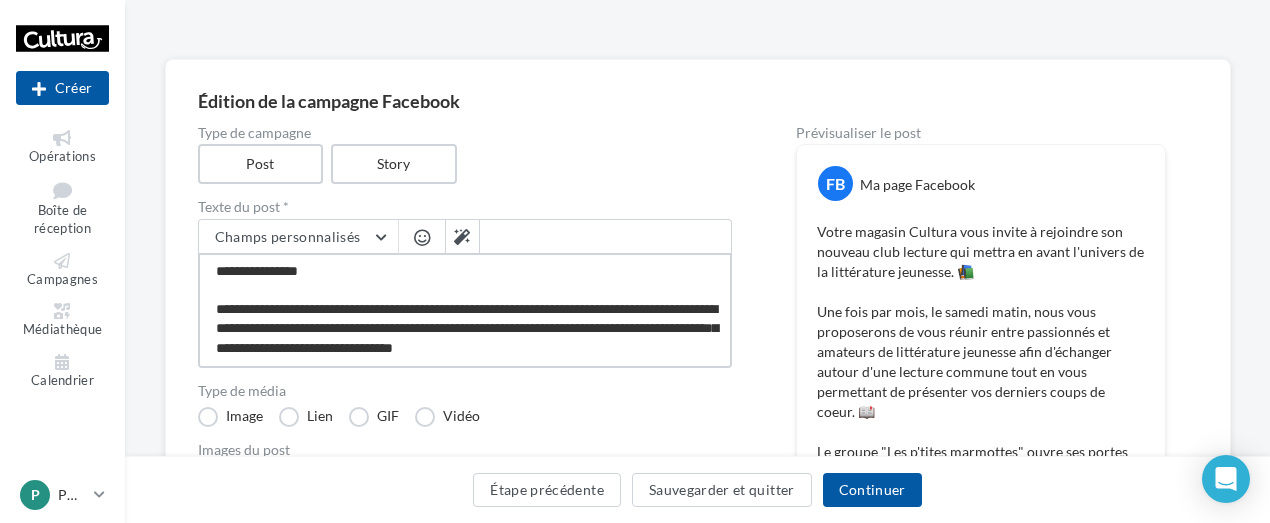 type on "**********" 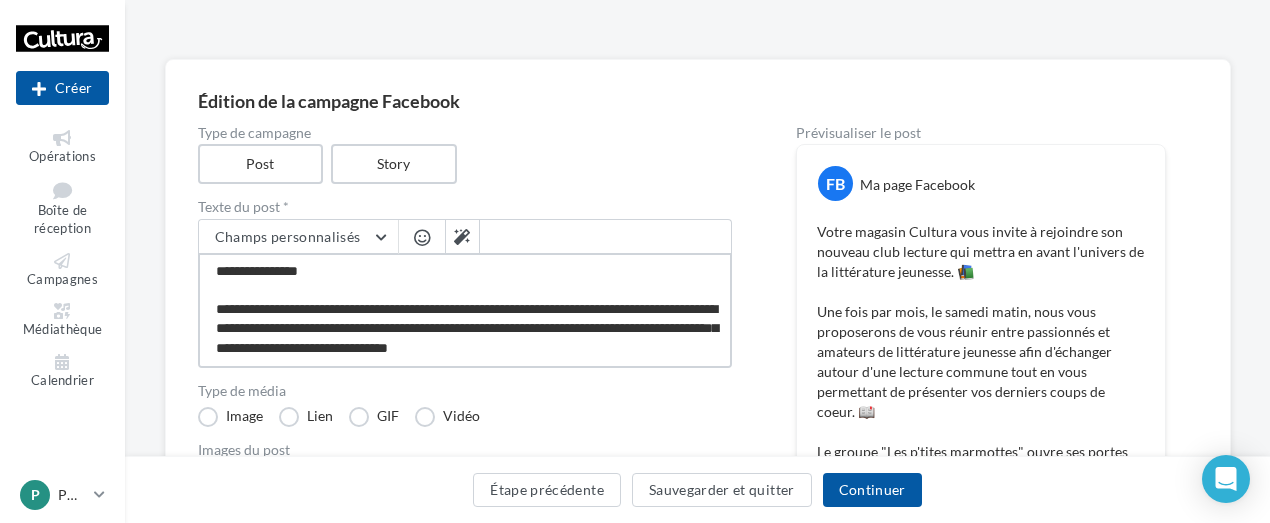 type on "**********" 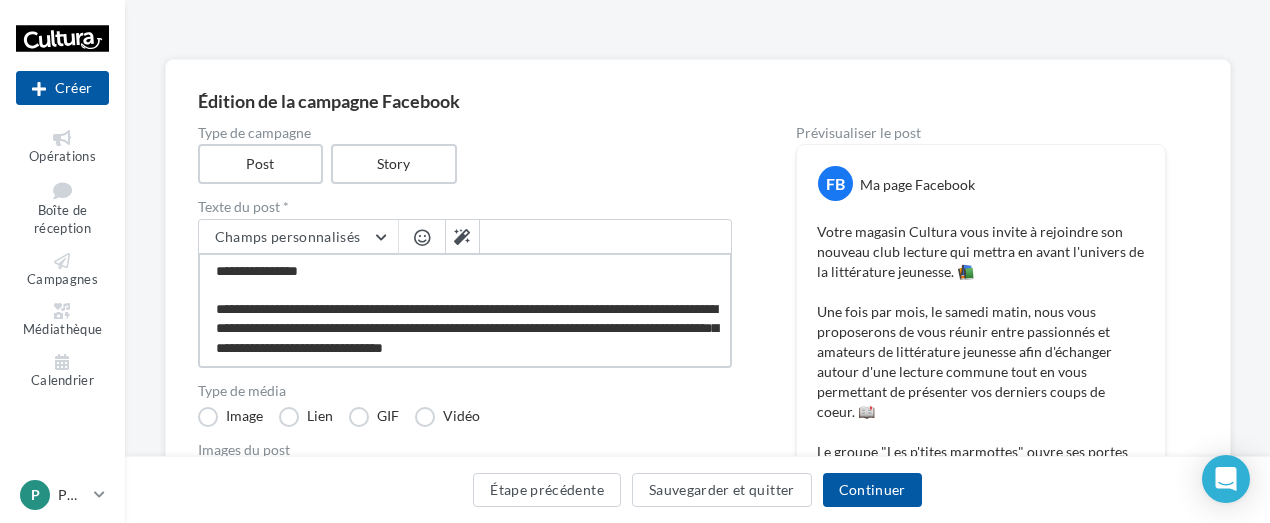type on "**********" 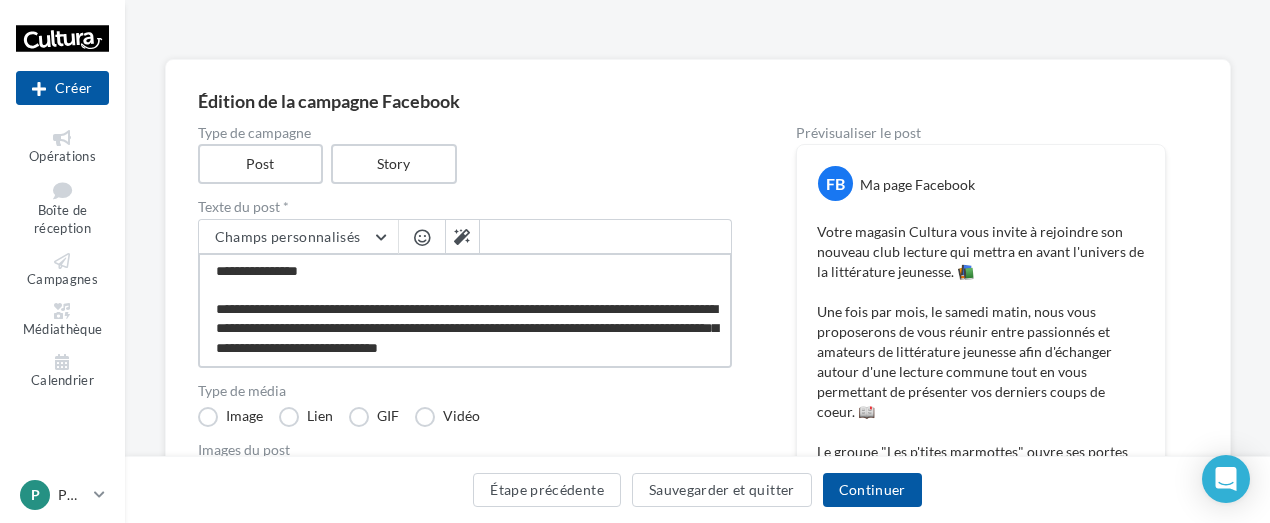 type on "**********" 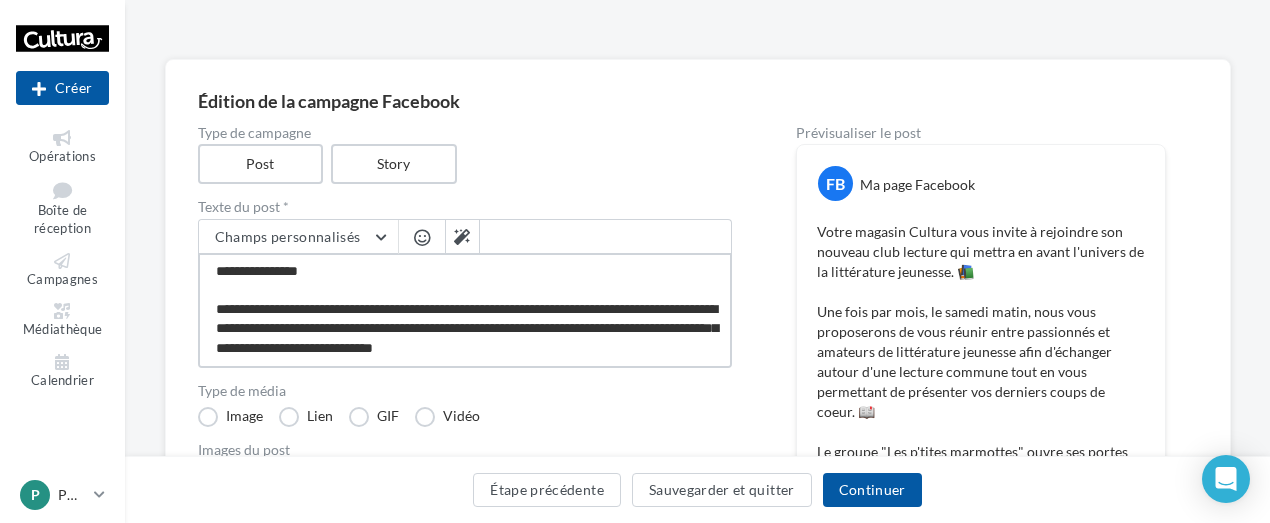 type on "**********" 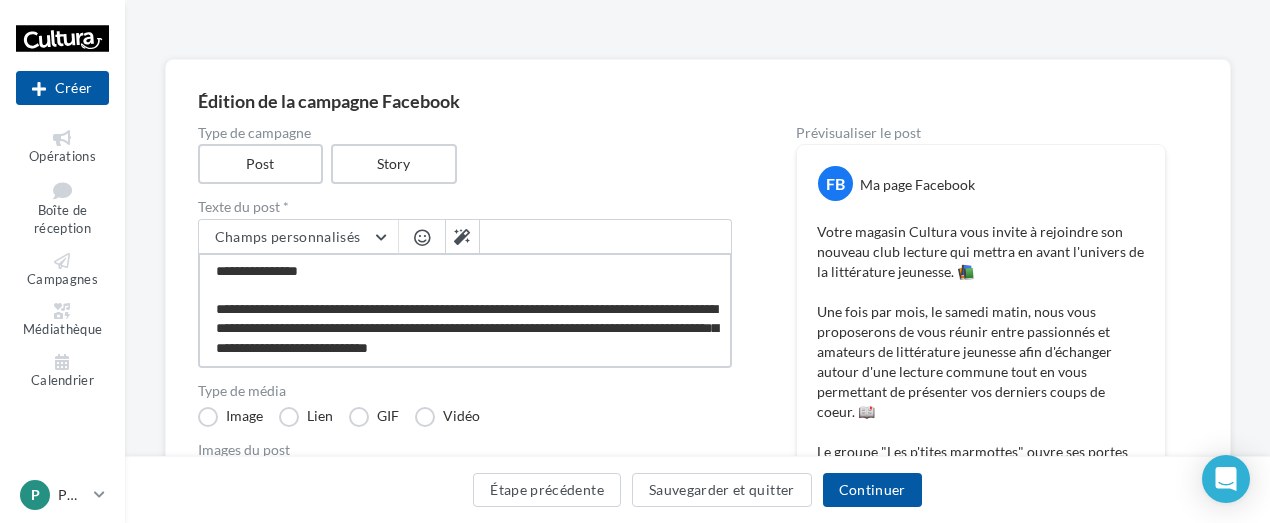 type on "**********" 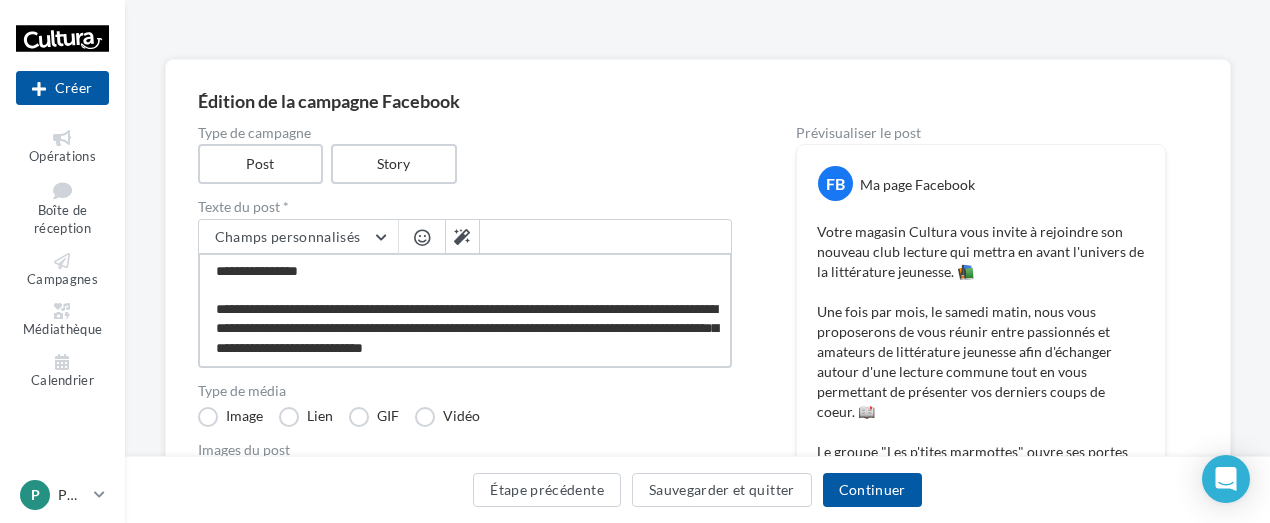 scroll, scrollTop: 212, scrollLeft: 0, axis: vertical 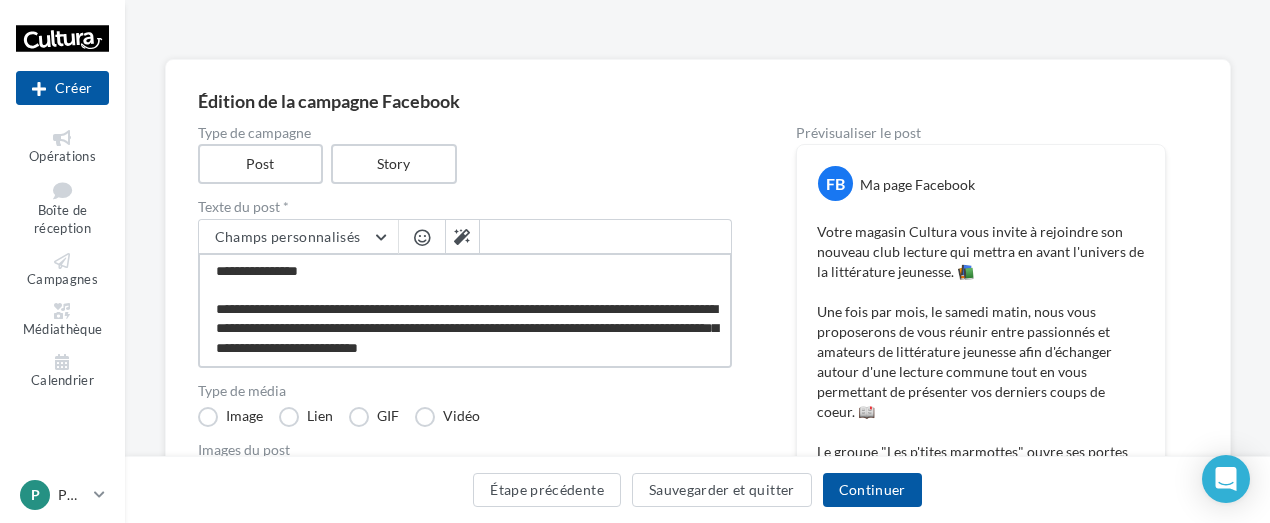 type on "**********" 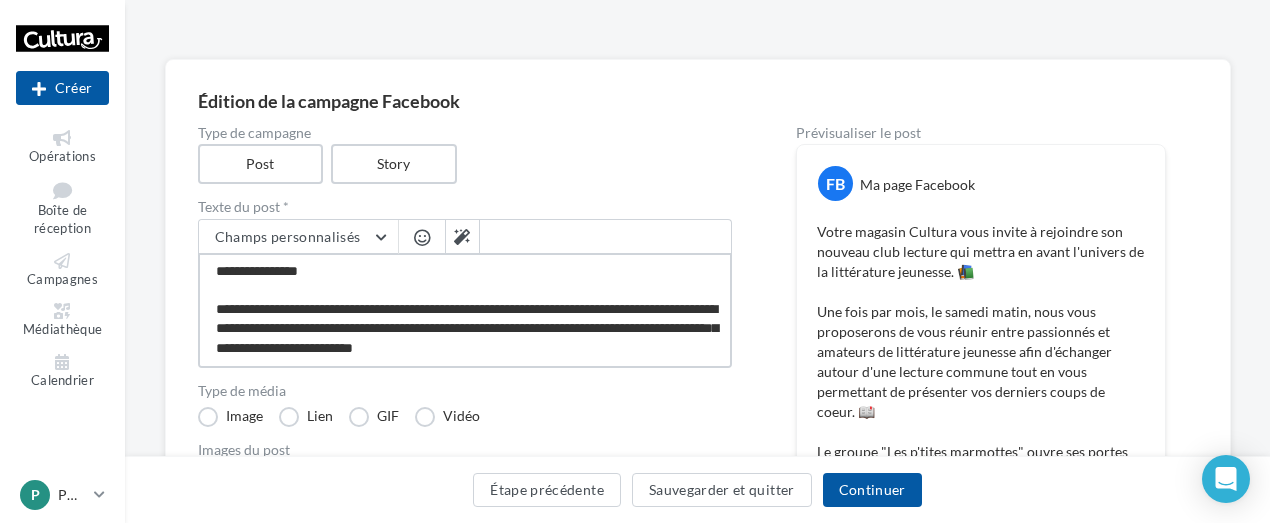 type on "**********" 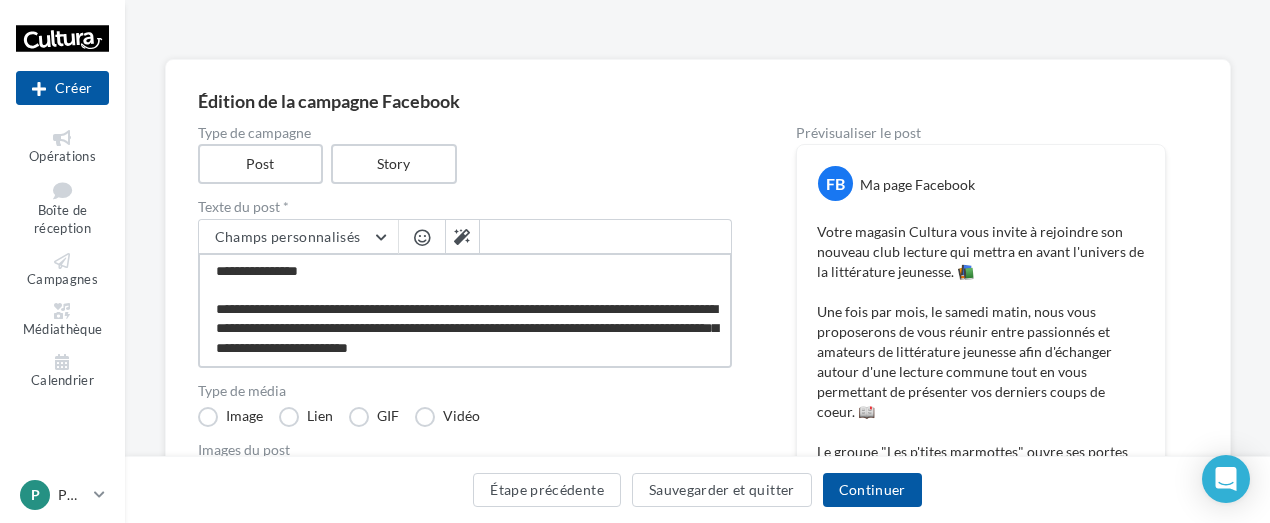 type on "**********" 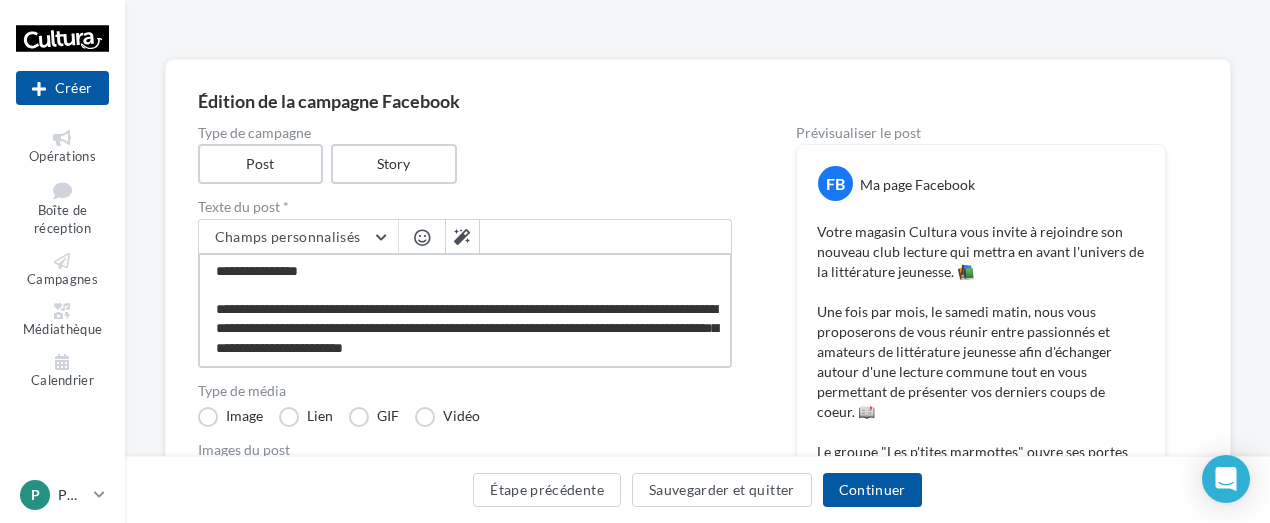 type on "**********" 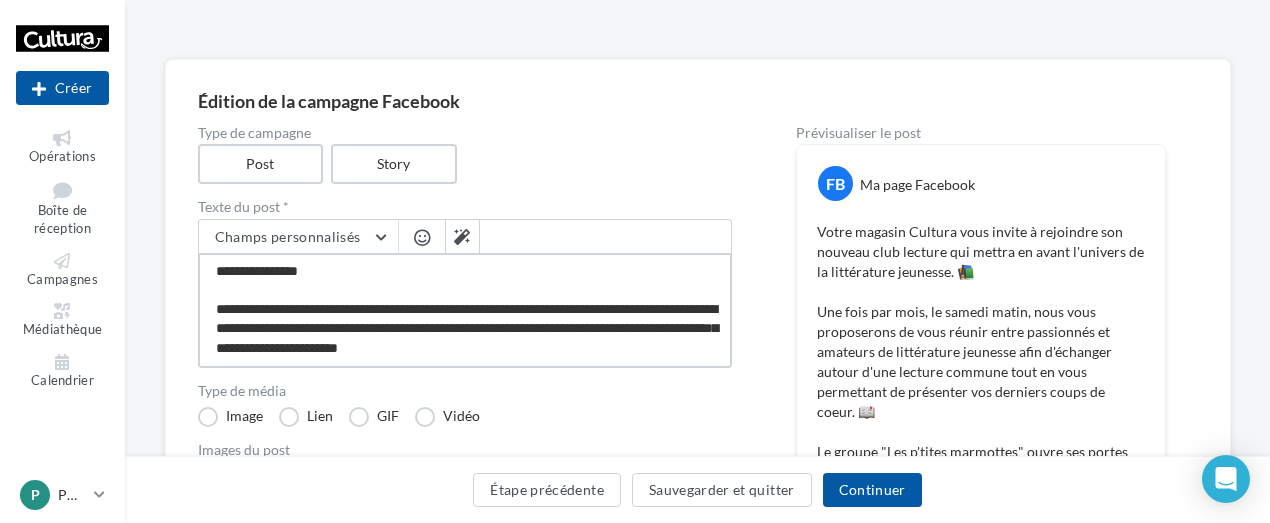type on "**********" 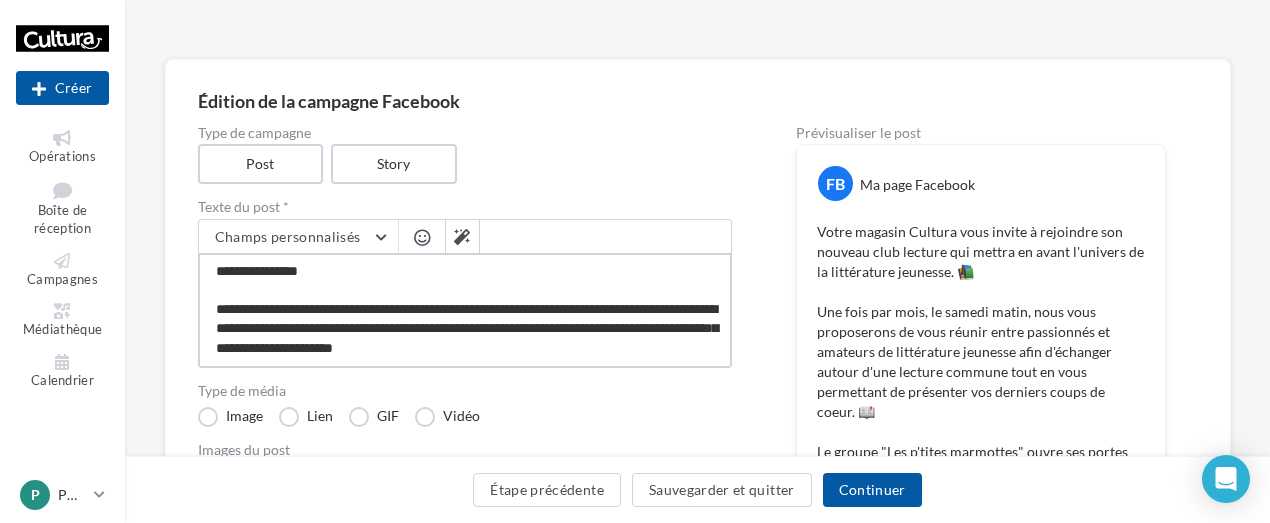 type on "**********" 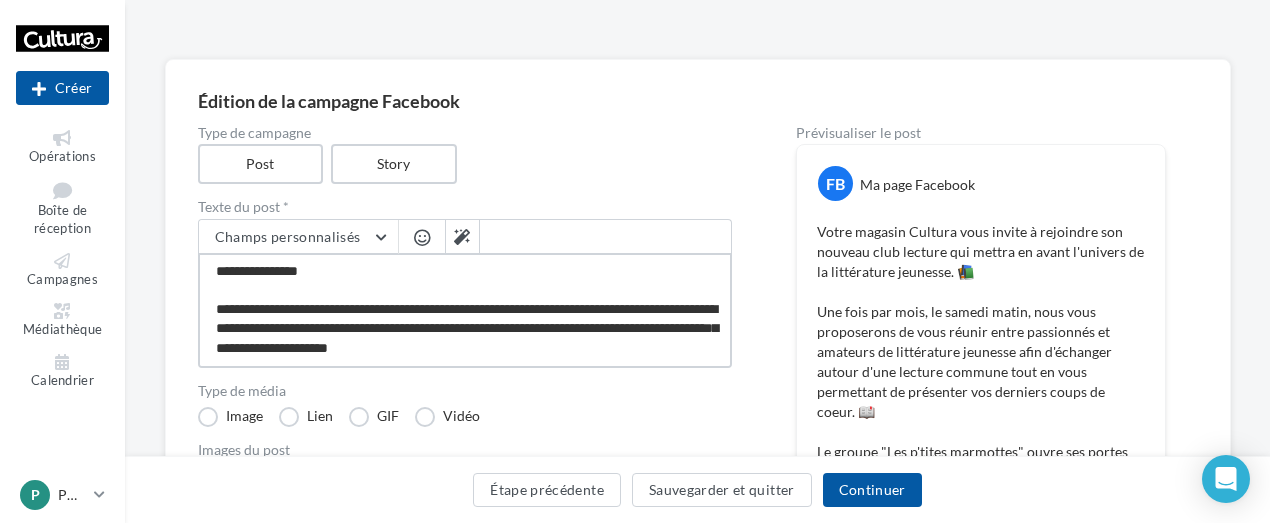 type on "**********" 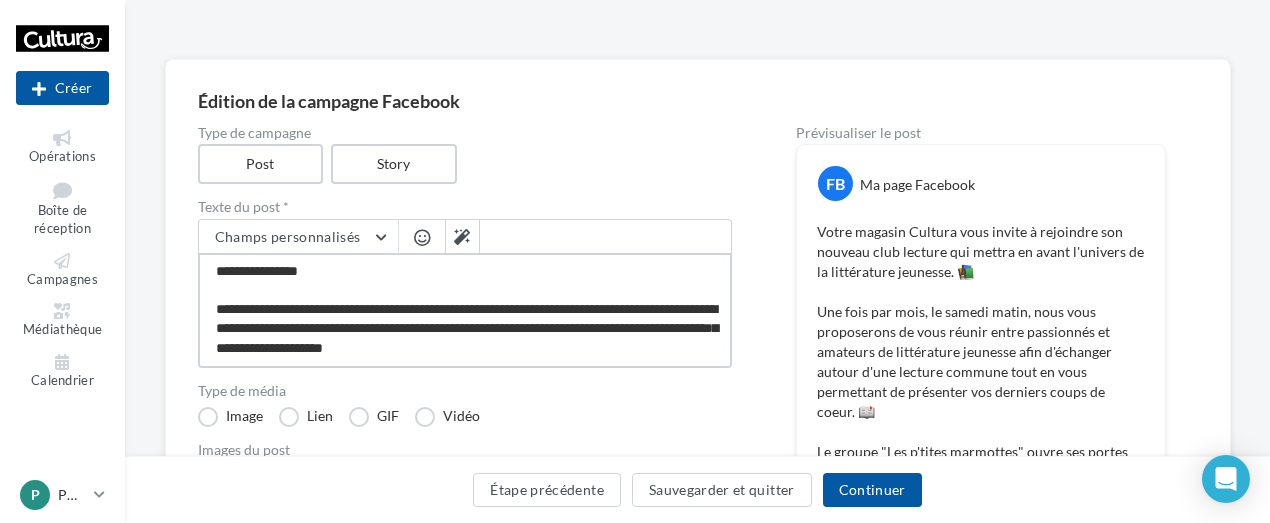 type on "**********" 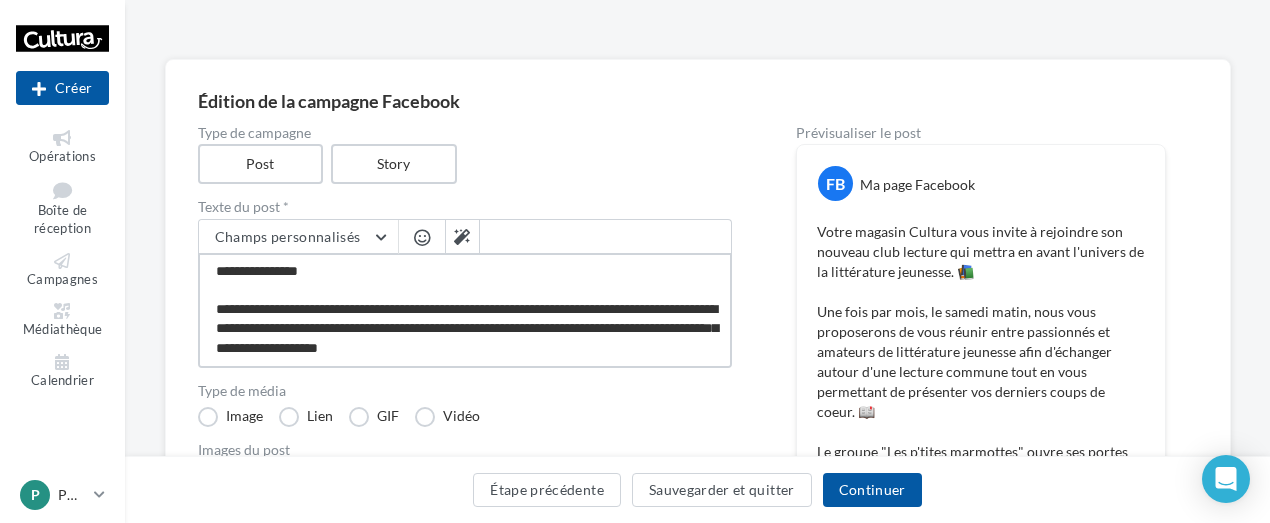 type on "**********" 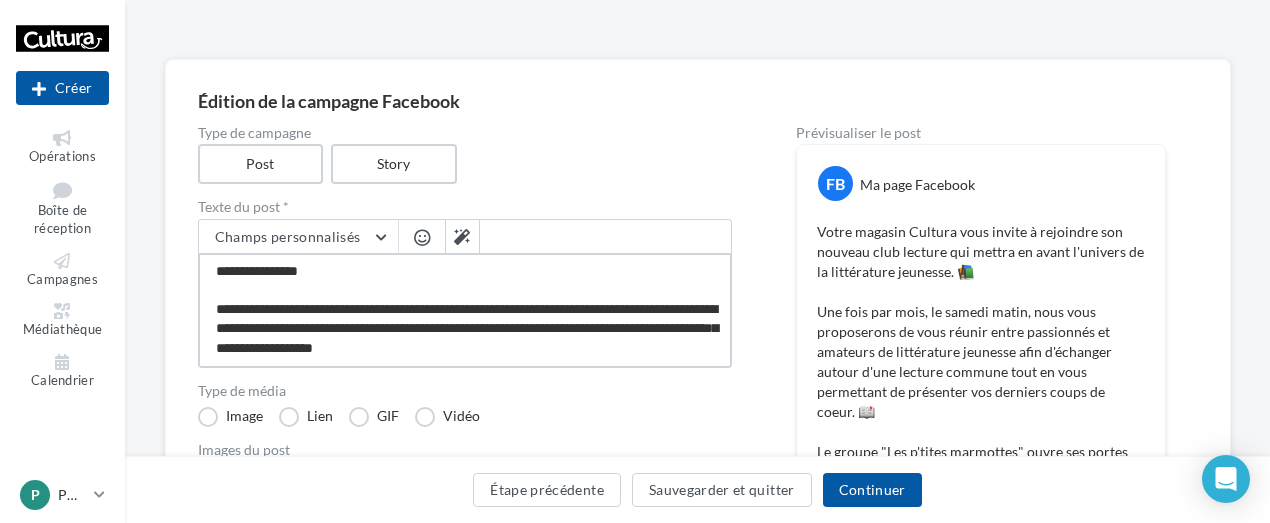 type on "**********" 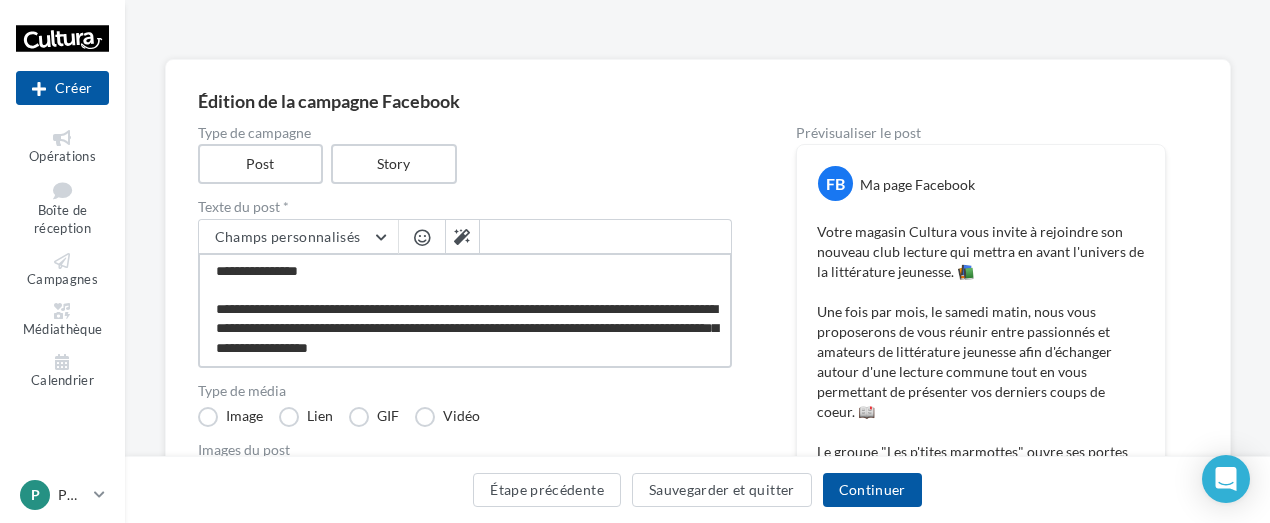 type on "**********" 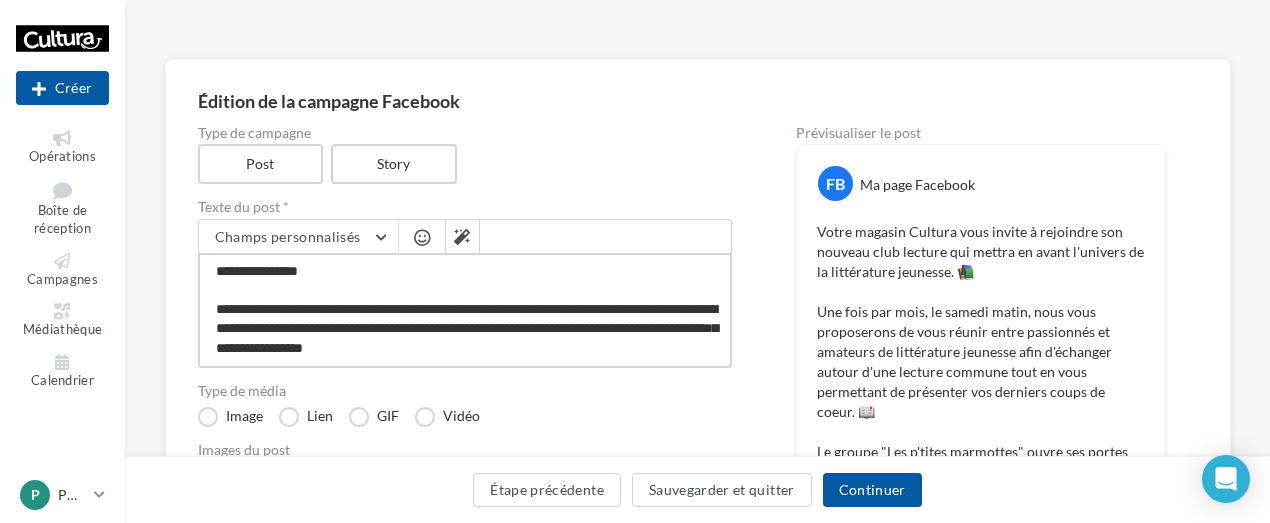 type on "**********" 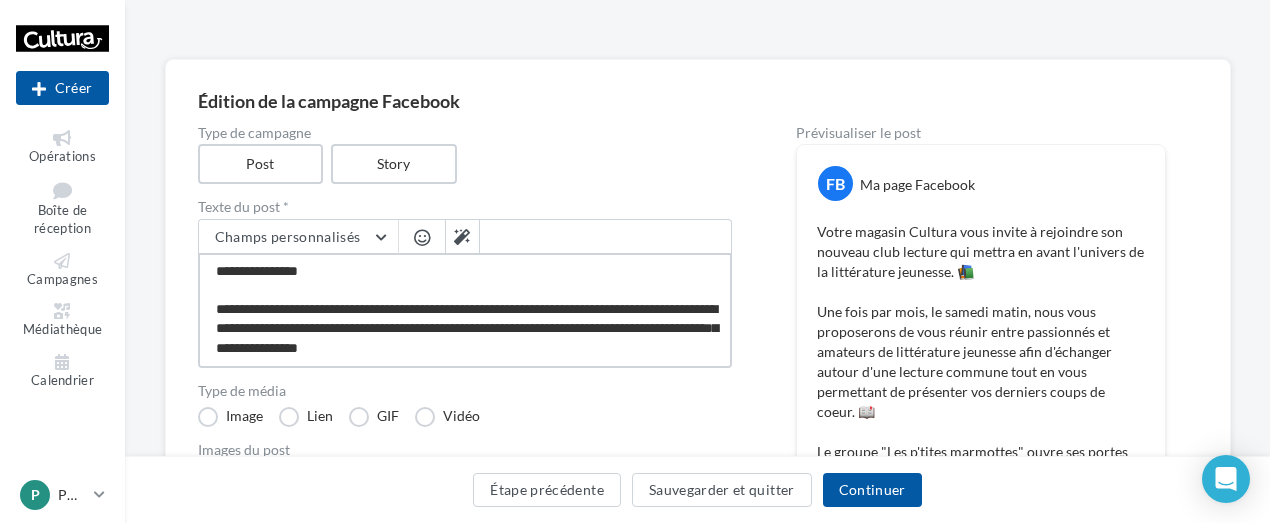 type on "**********" 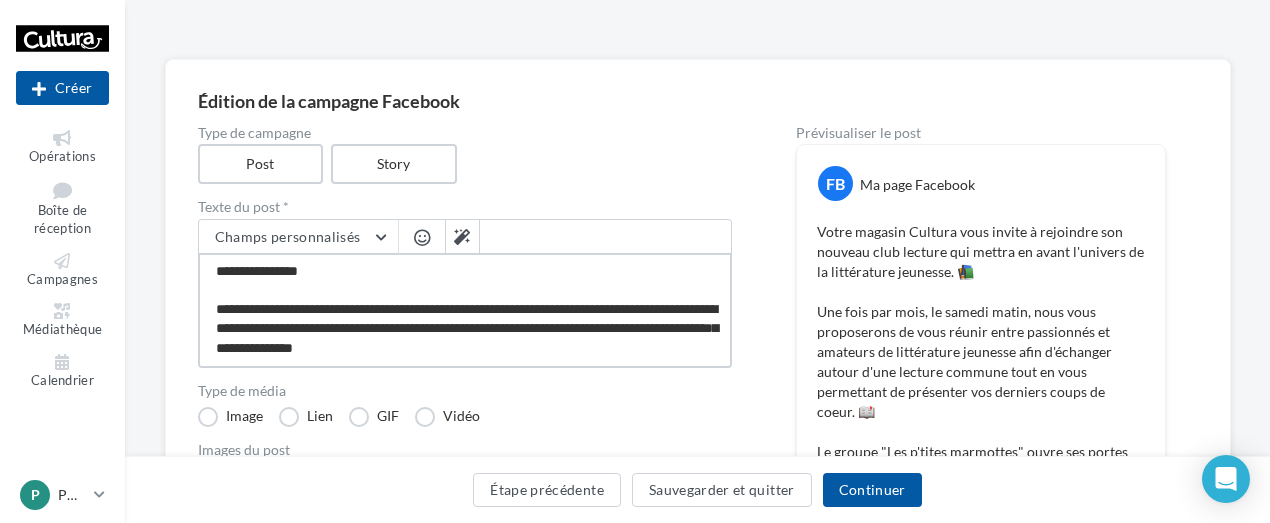 type on "**********" 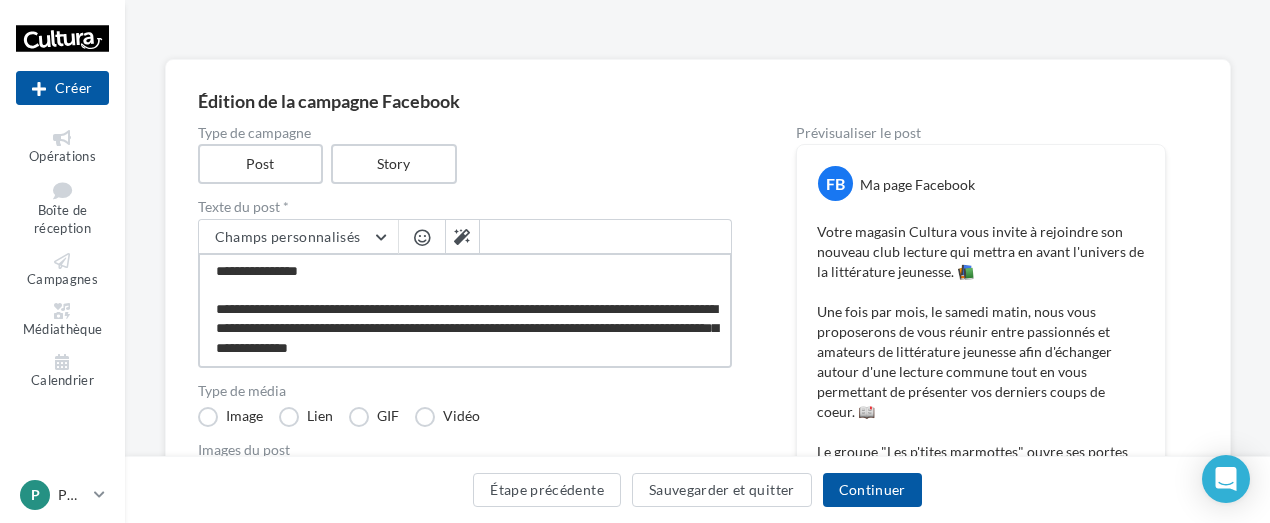 type on "**********" 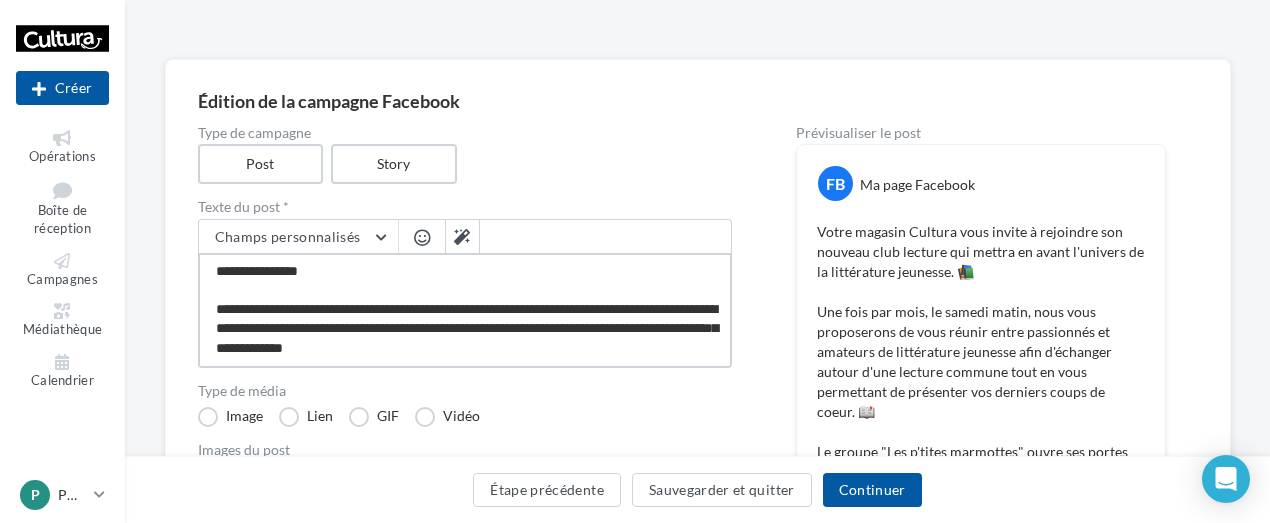 type on "**********" 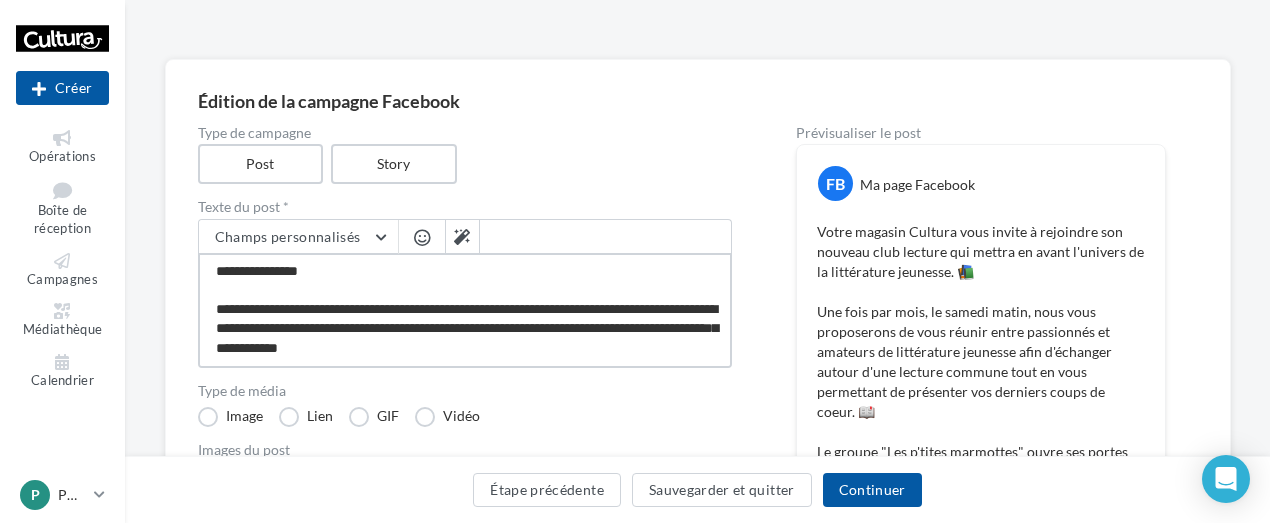 type on "**********" 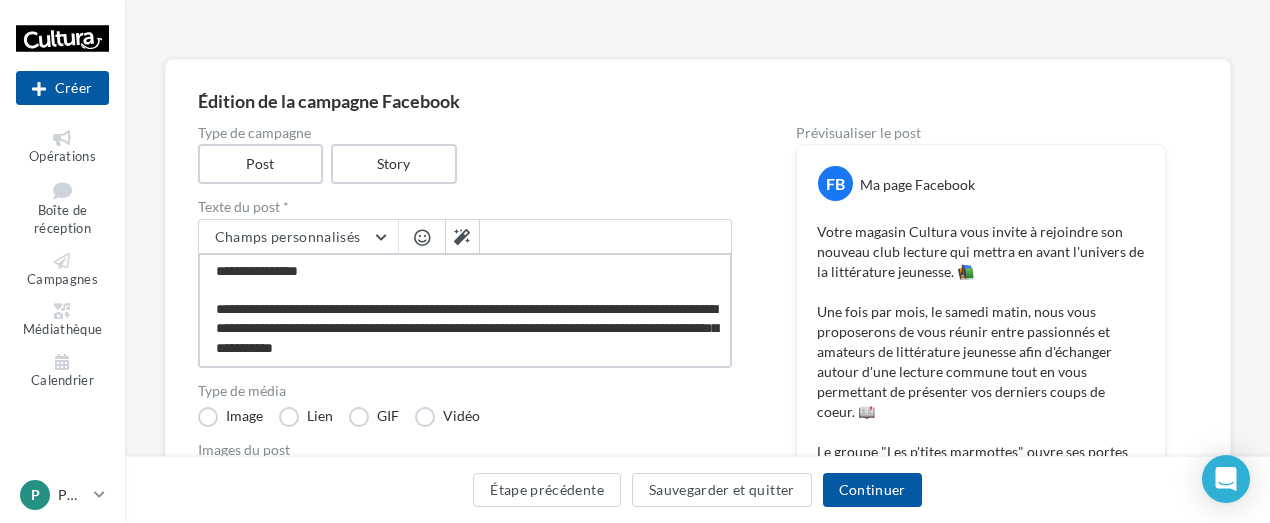 type on "**********" 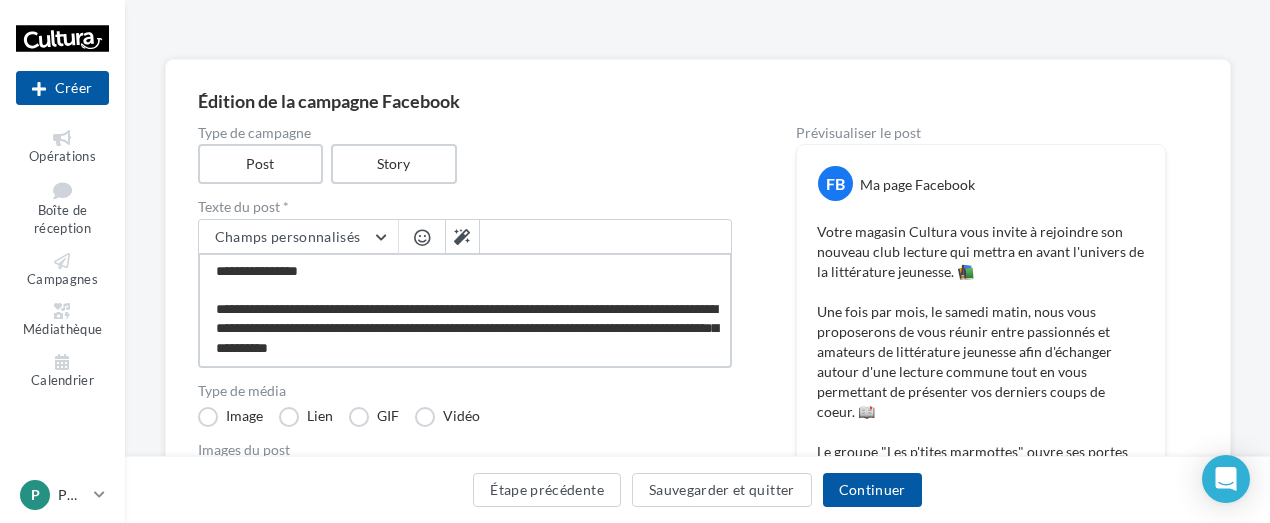 type on "**********" 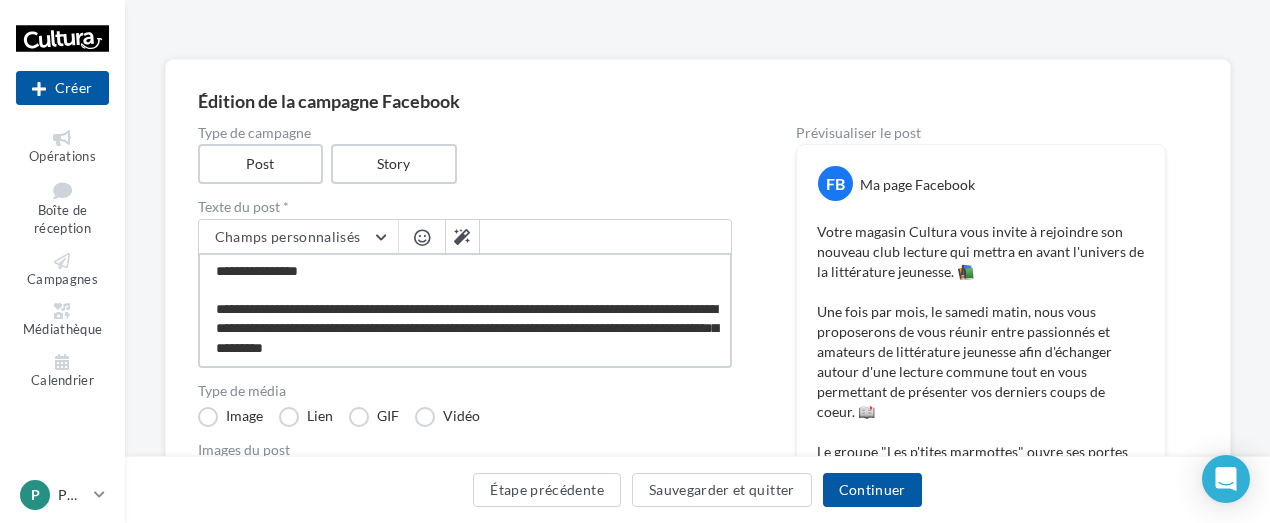 type on "**********" 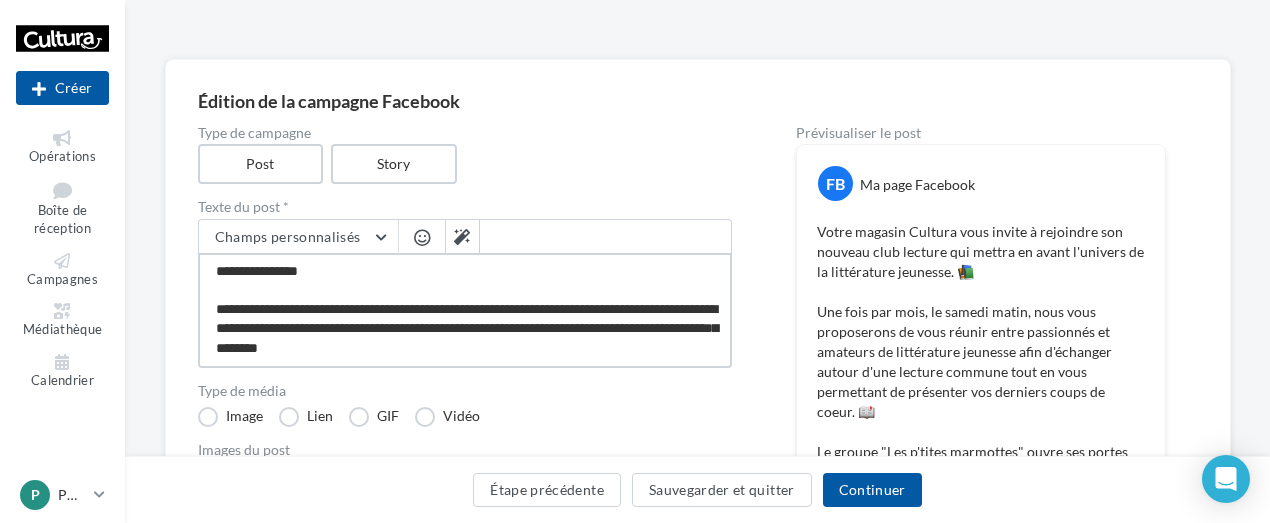 type on "**********" 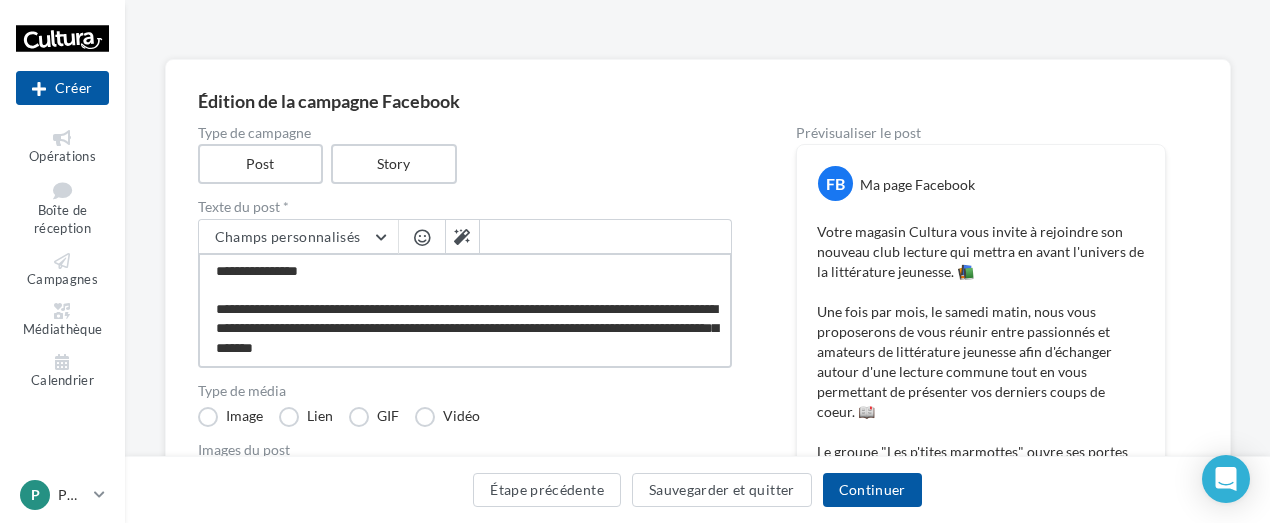 type on "**********" 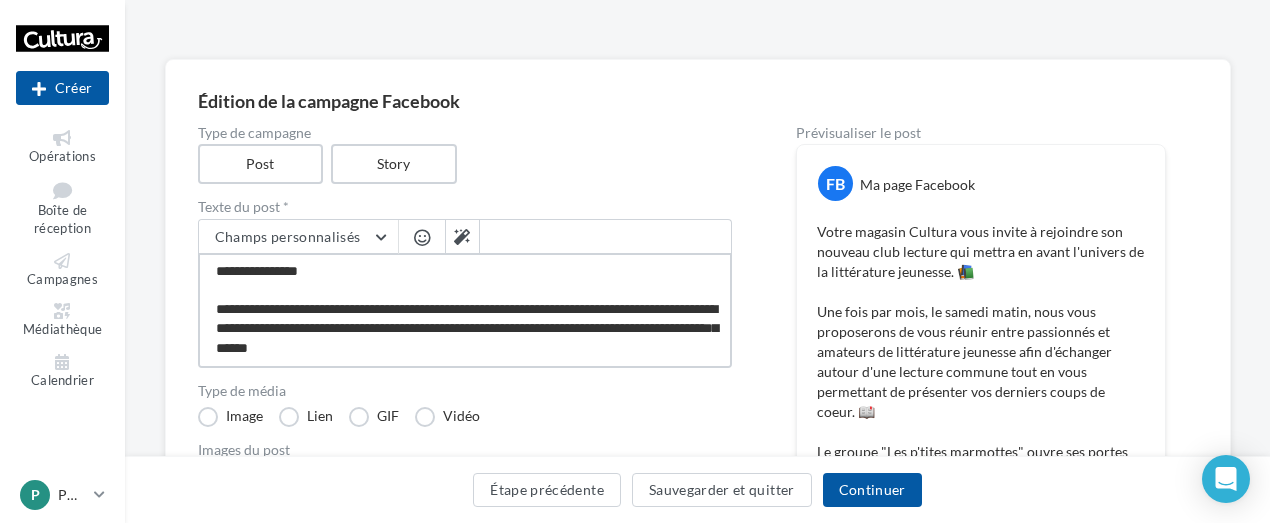 type on "**********" 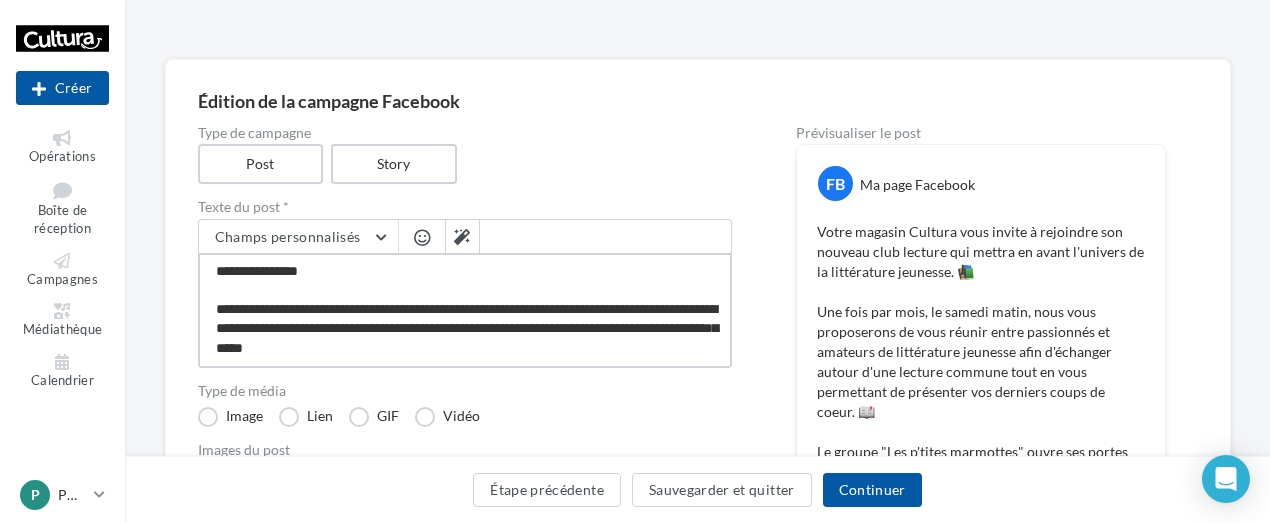 type on "**********" 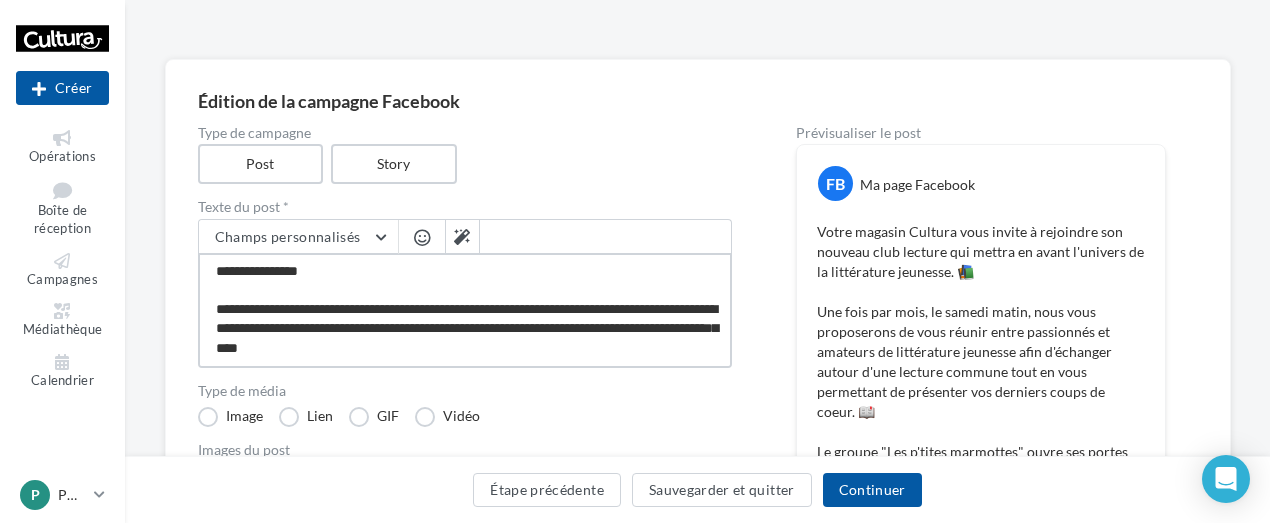 type on "**********" 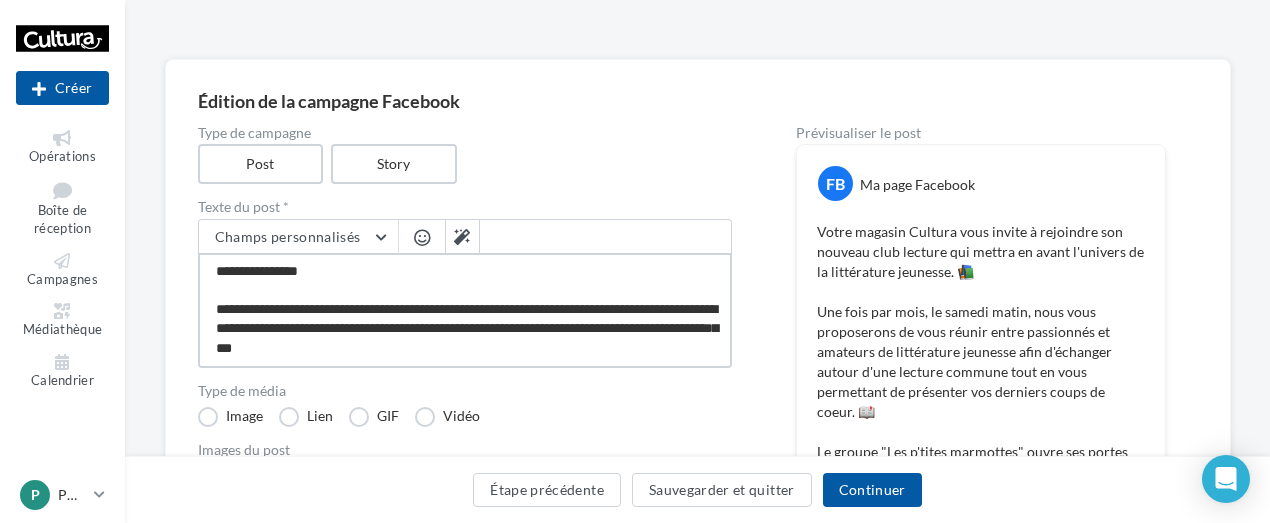 type on "**********" 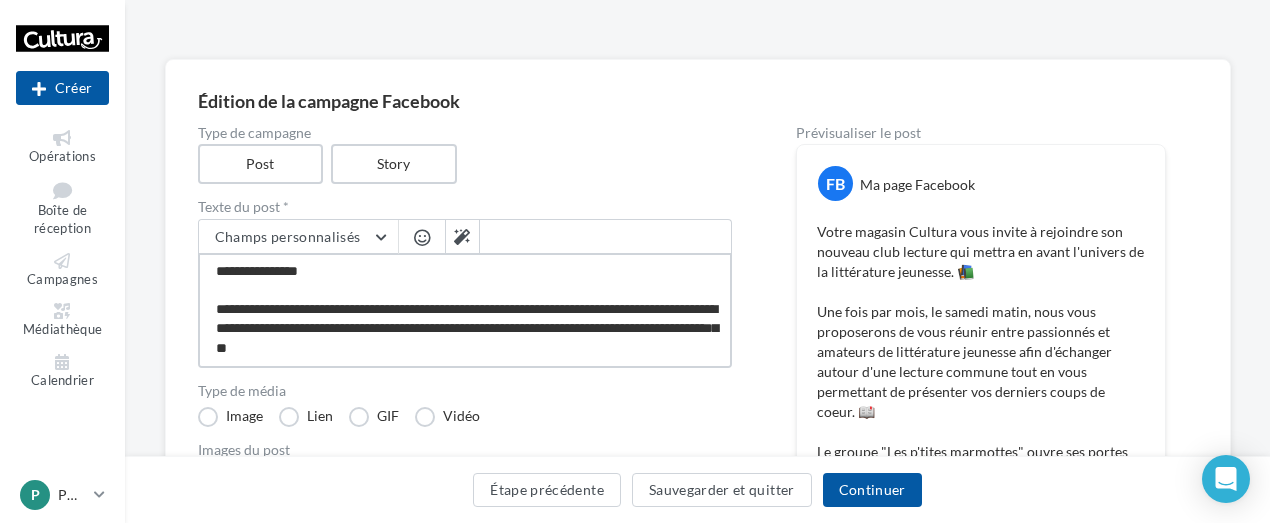 type on "**********" 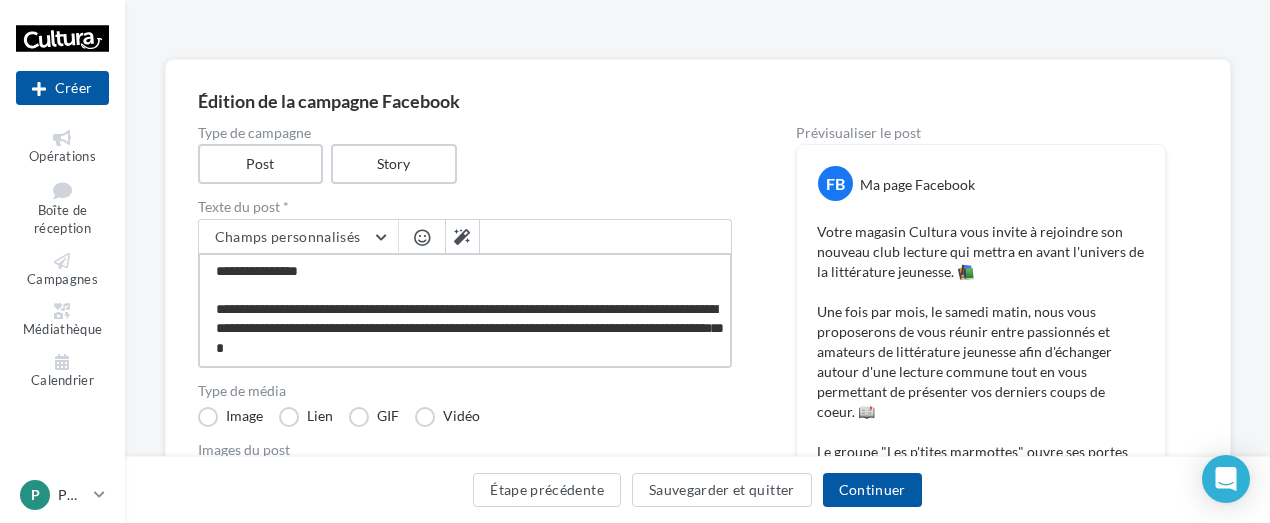 type on "**********" 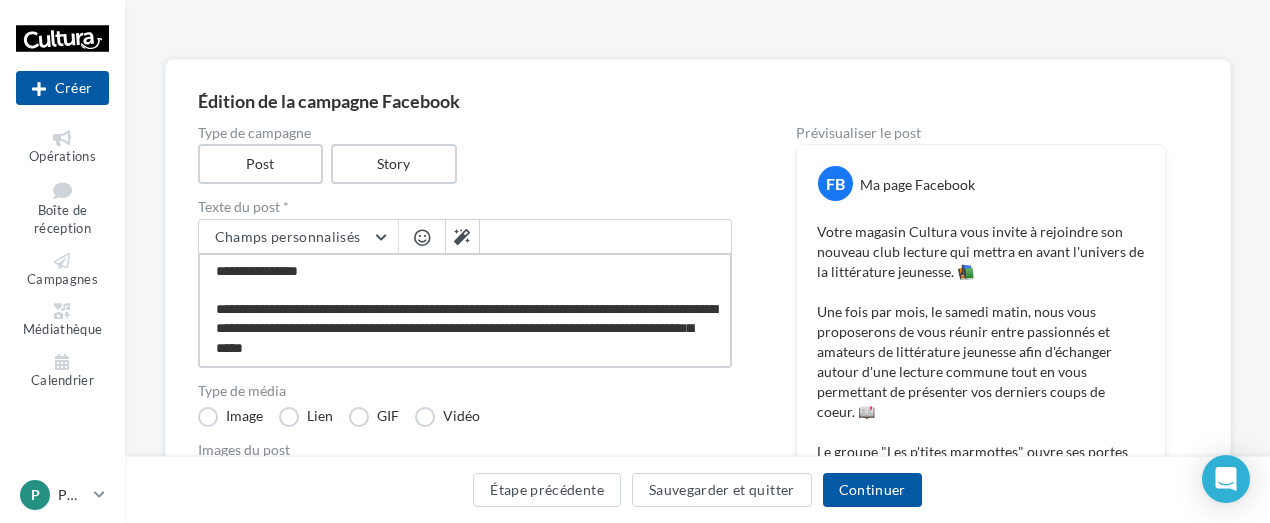 type on "**********" 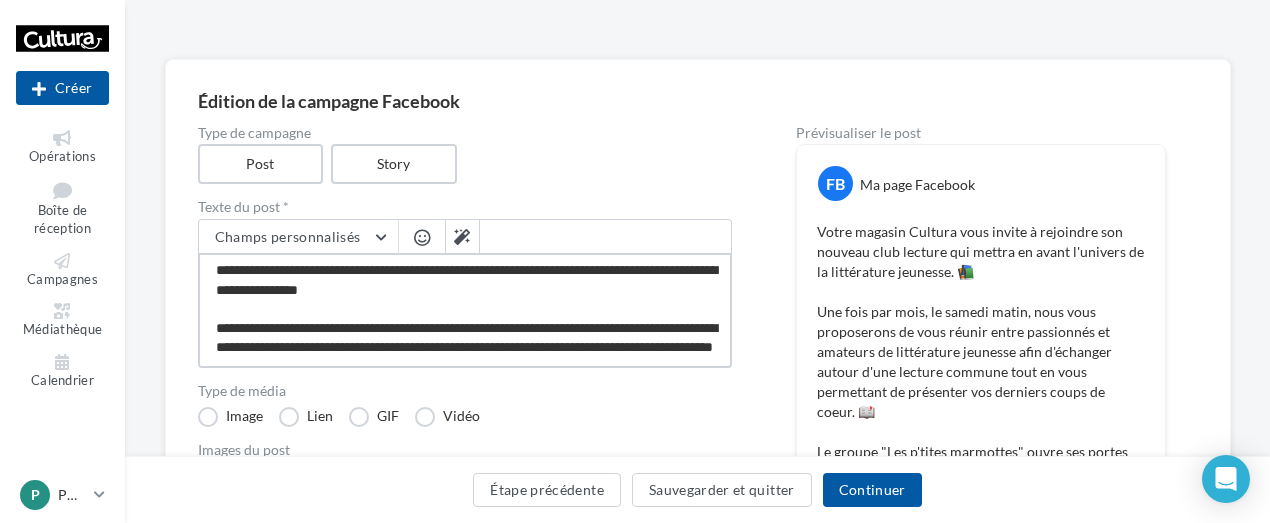 type on "**********" 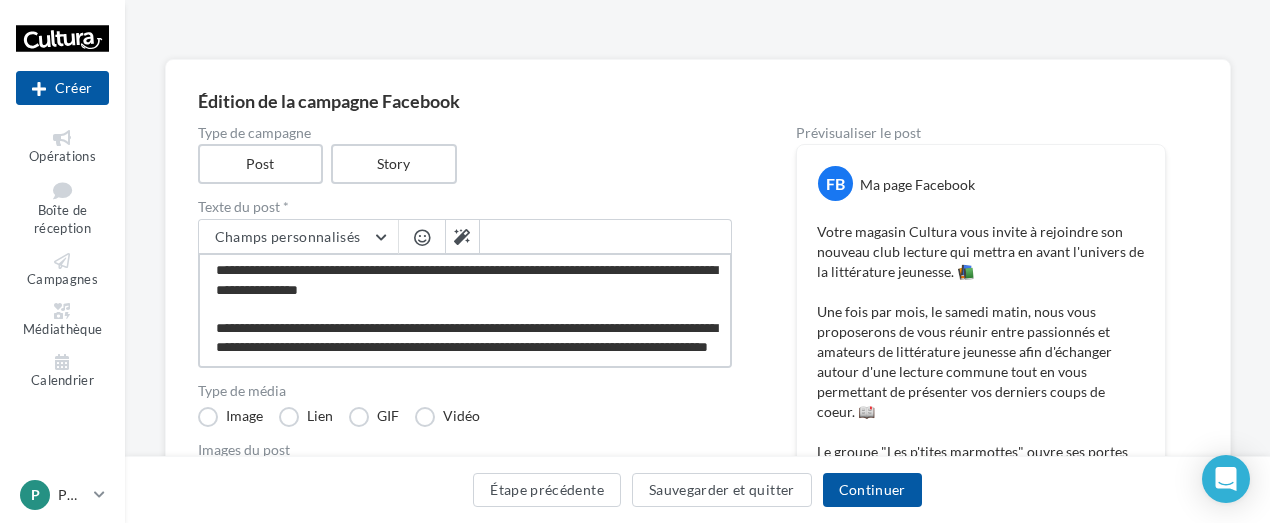 type on "**********" 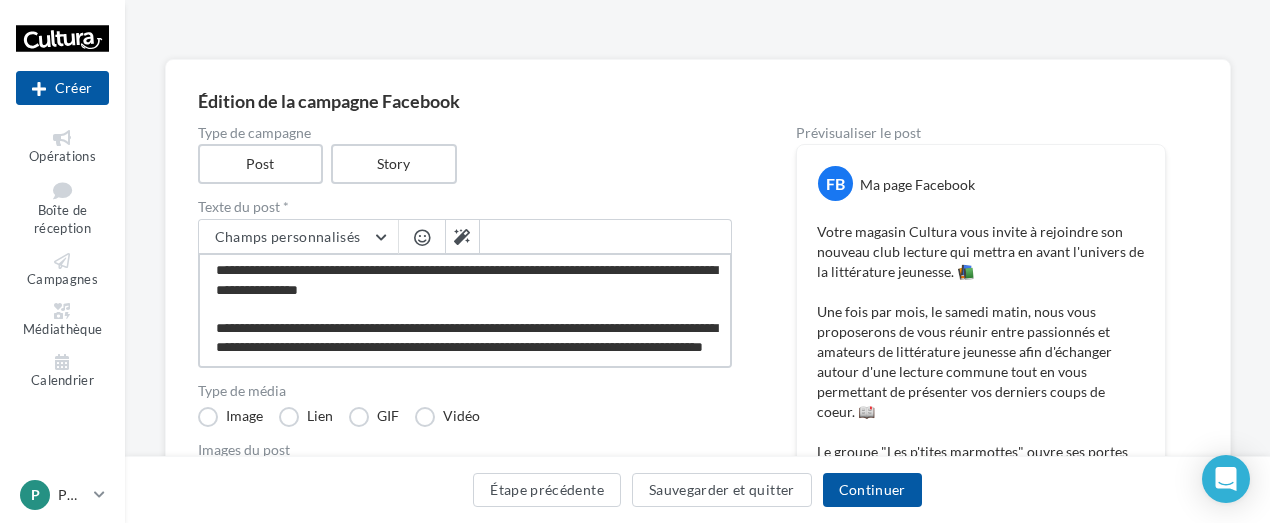 type on "**********" 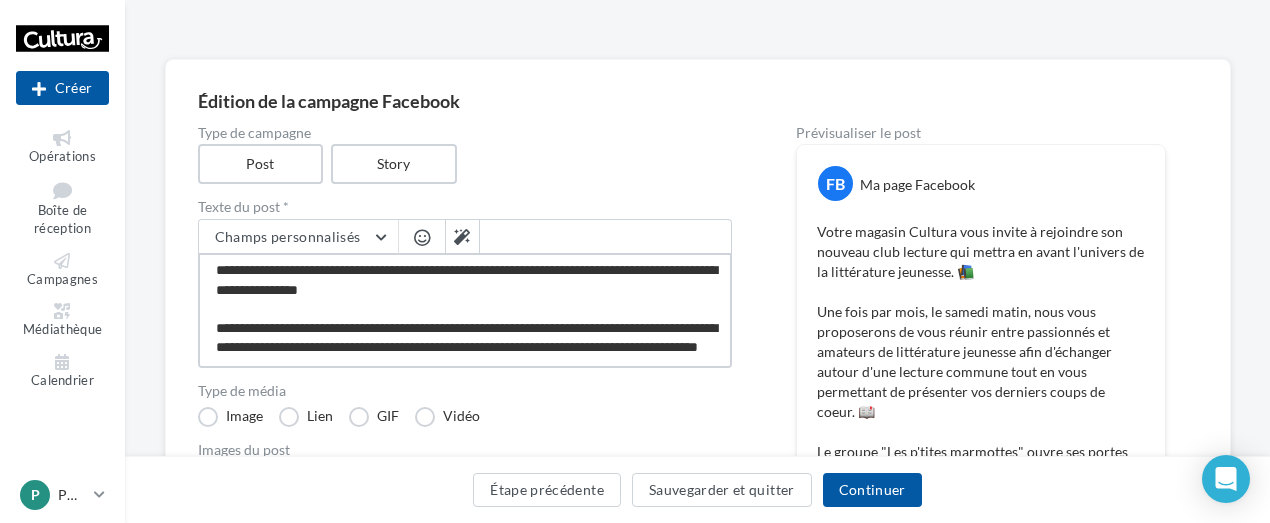 type on "**********" 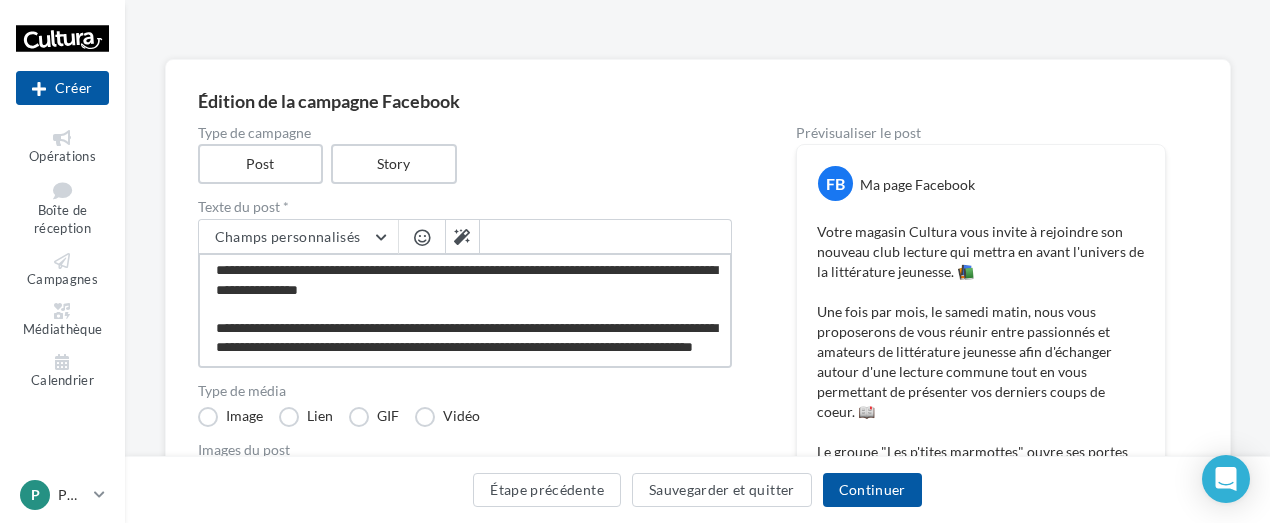 type on "**********" 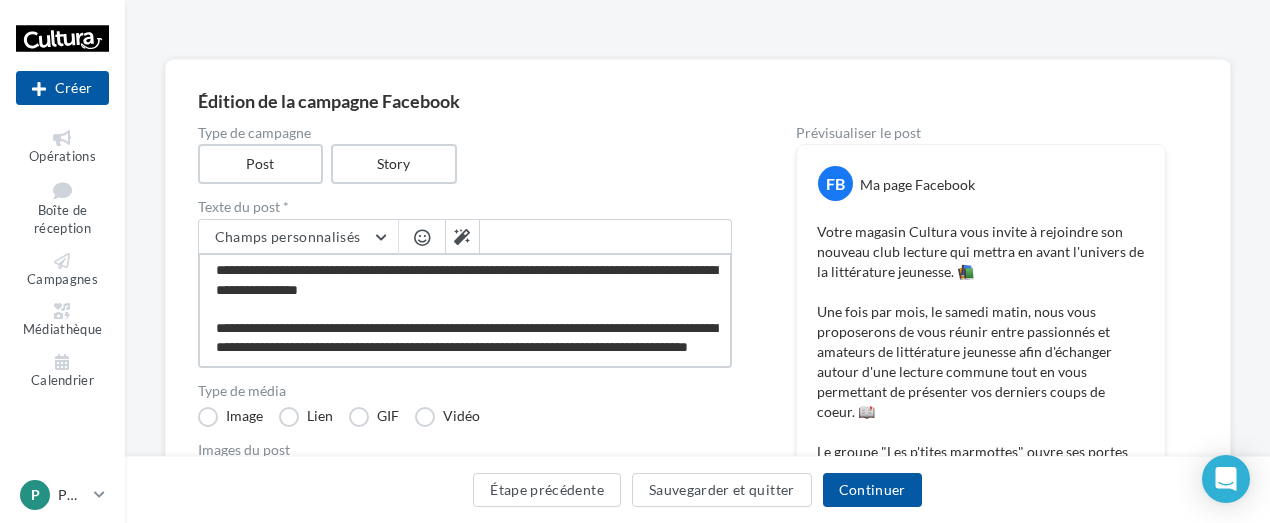 type on "**********" 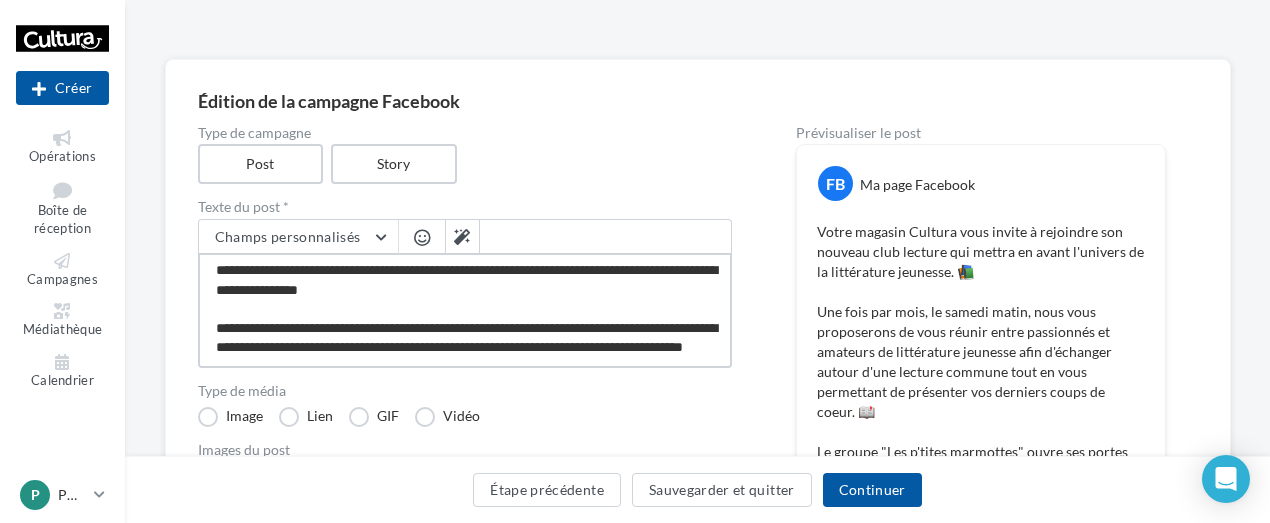 type on "**********" 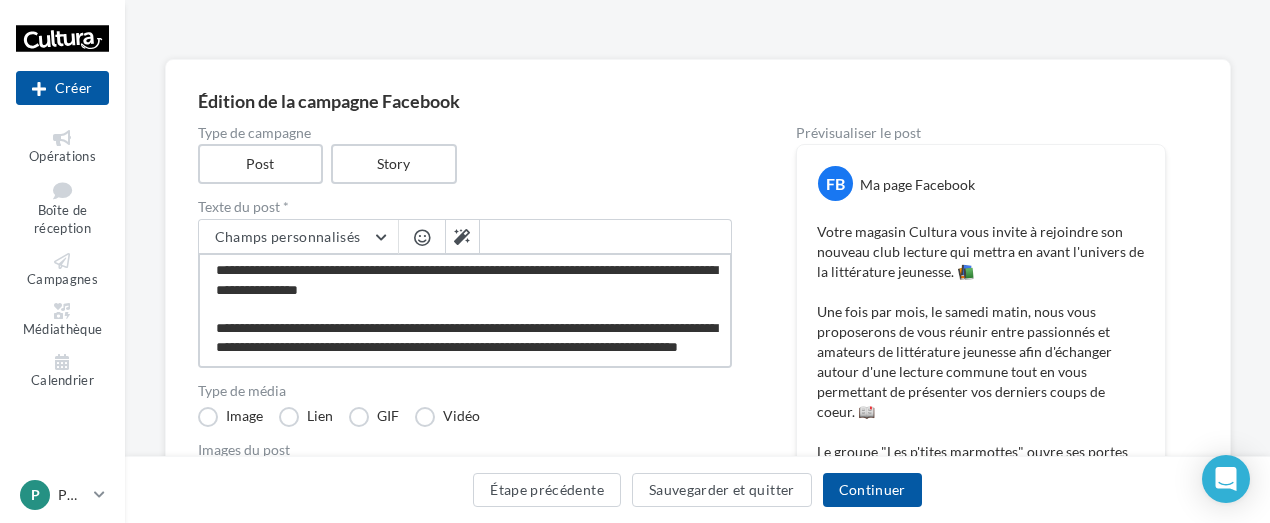 type on "**********" 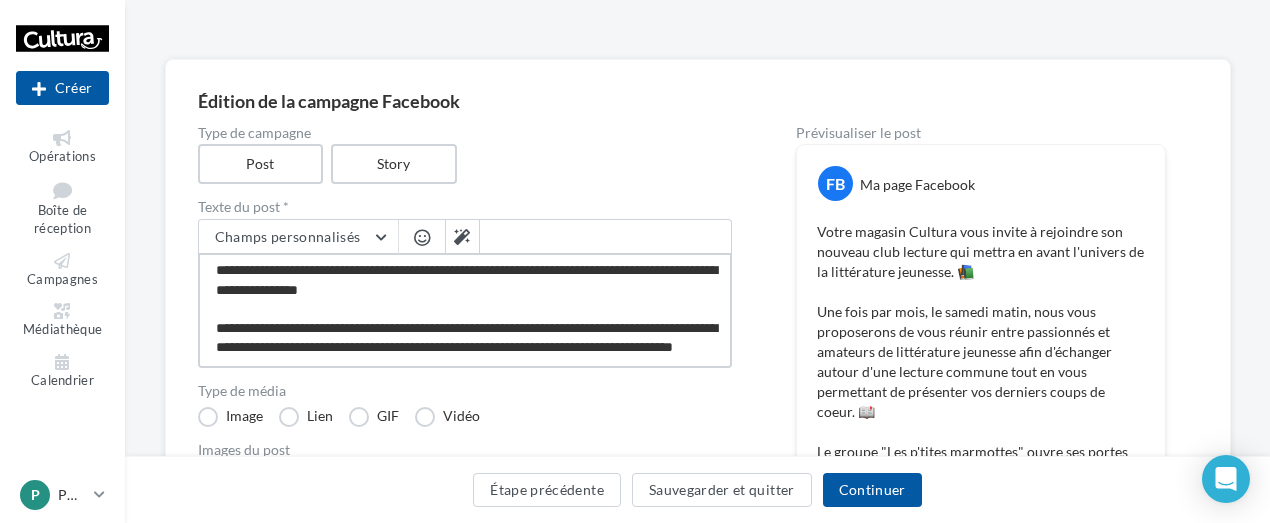 type on "**********" 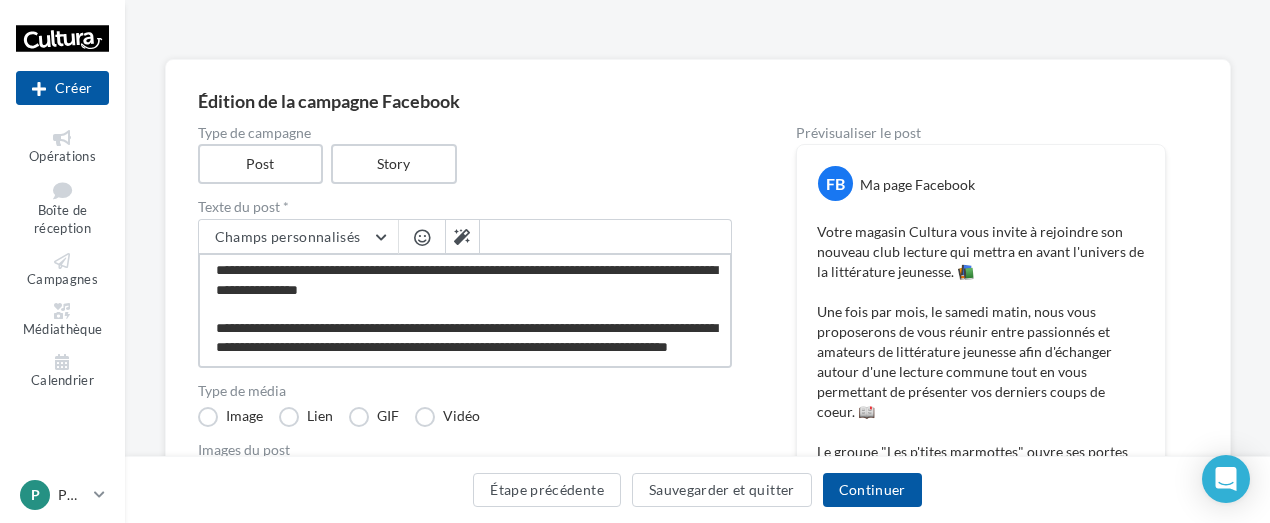 type on "**********" 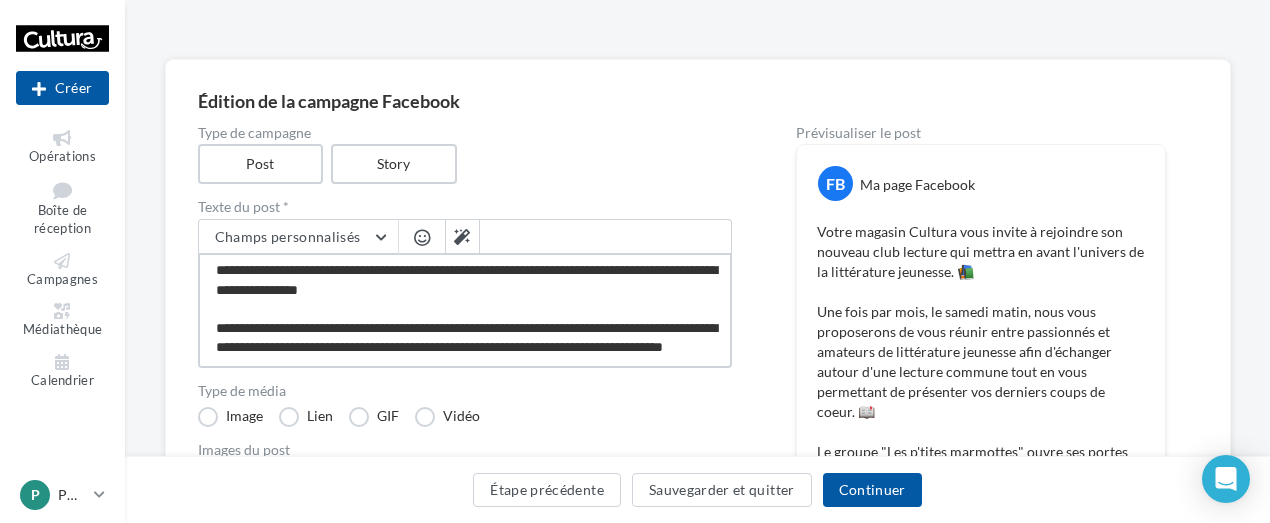 type on "**********" 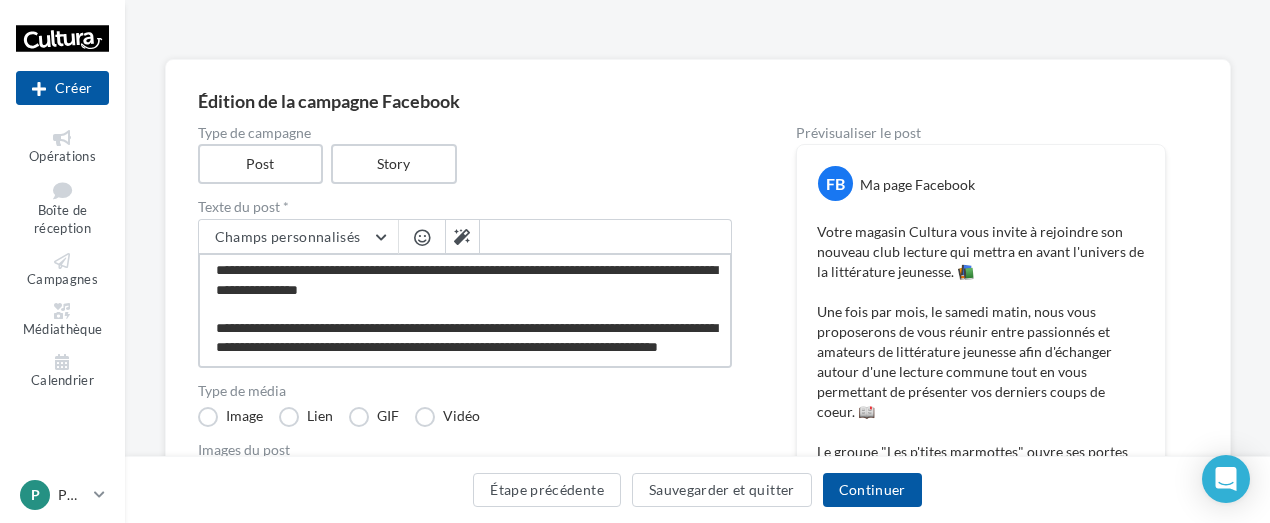type on "**********" 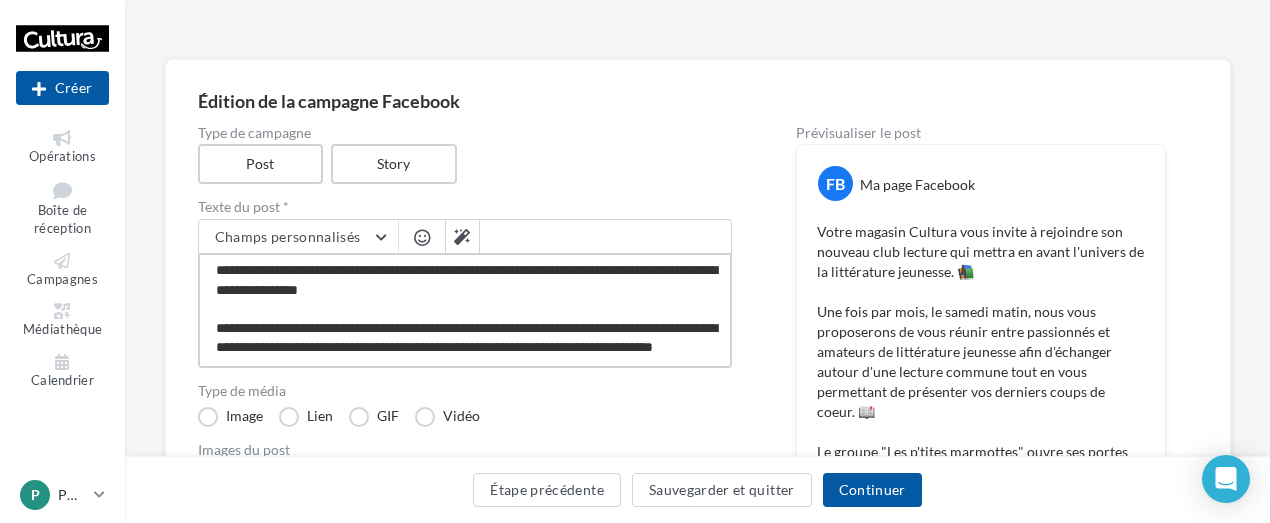 type on "**********" 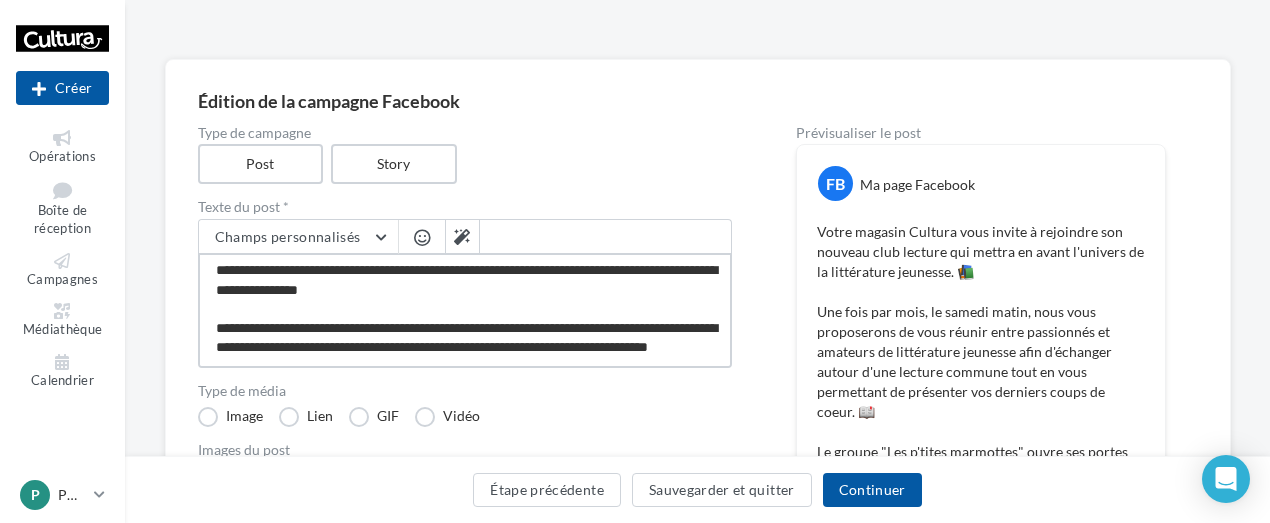 type on "**********" 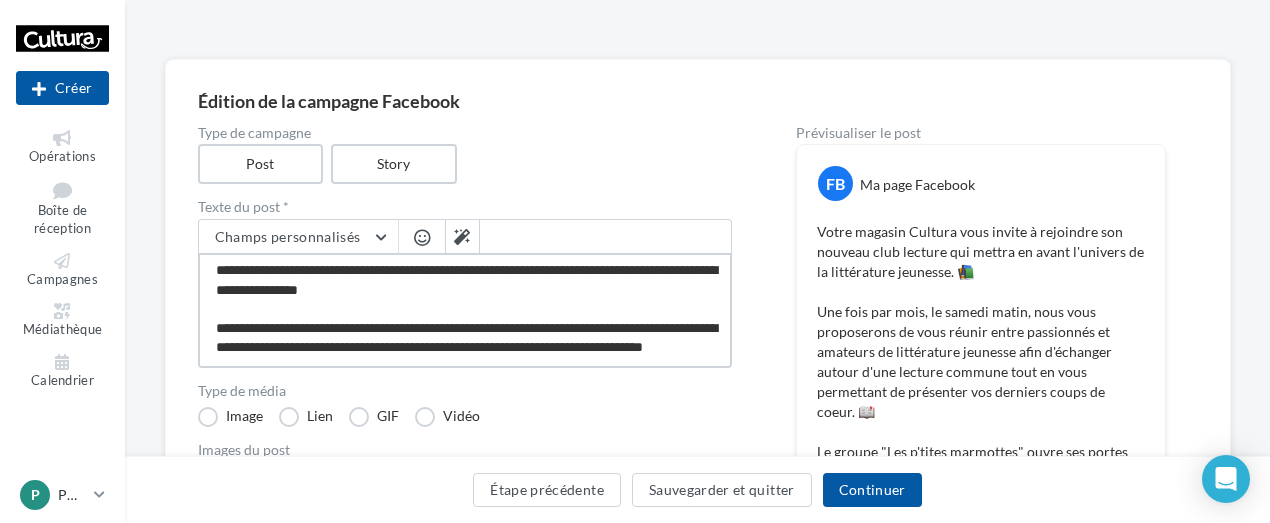 type on "**********" 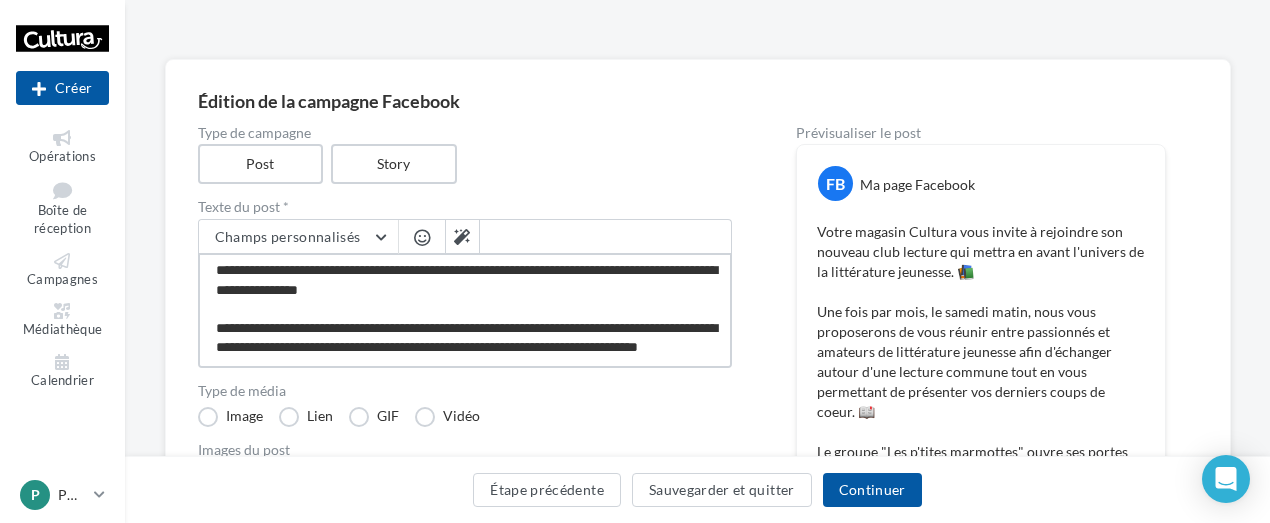 type on "**********" 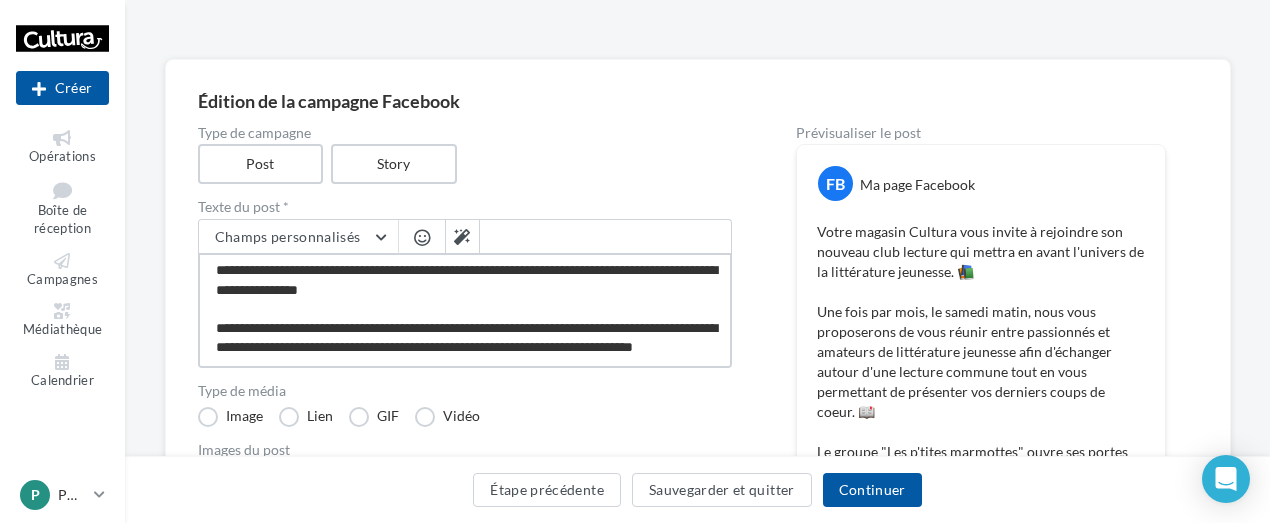 type on "**********" 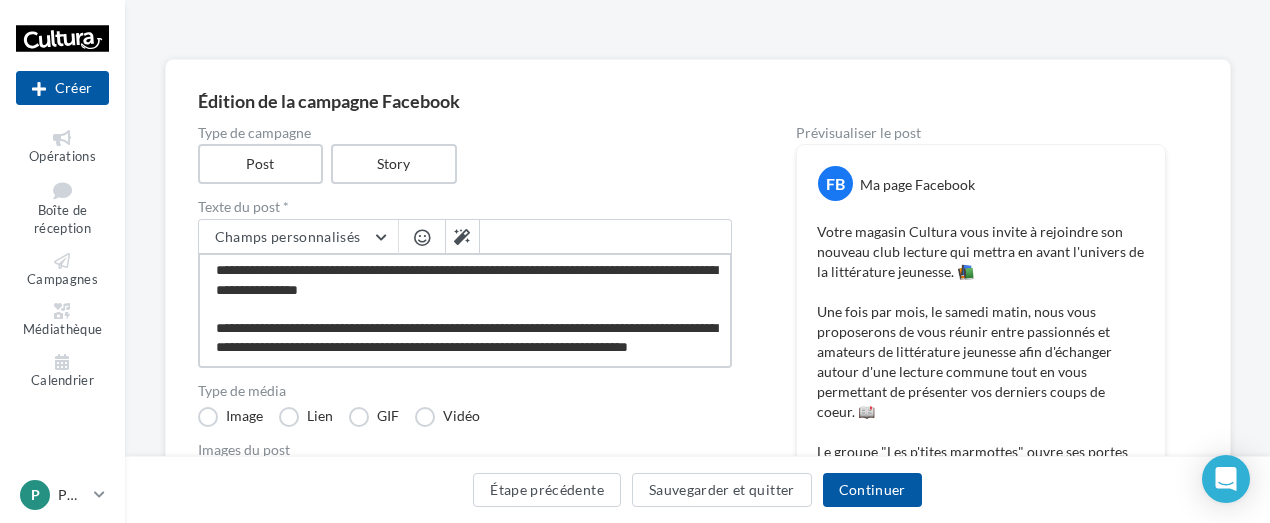 type on "**********" 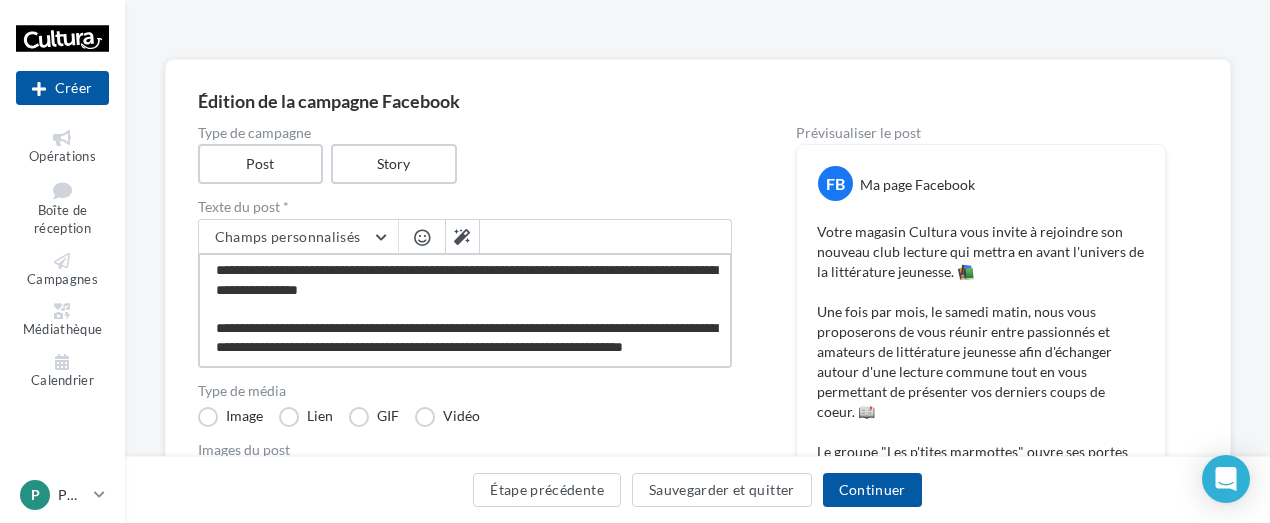 type on "**********" 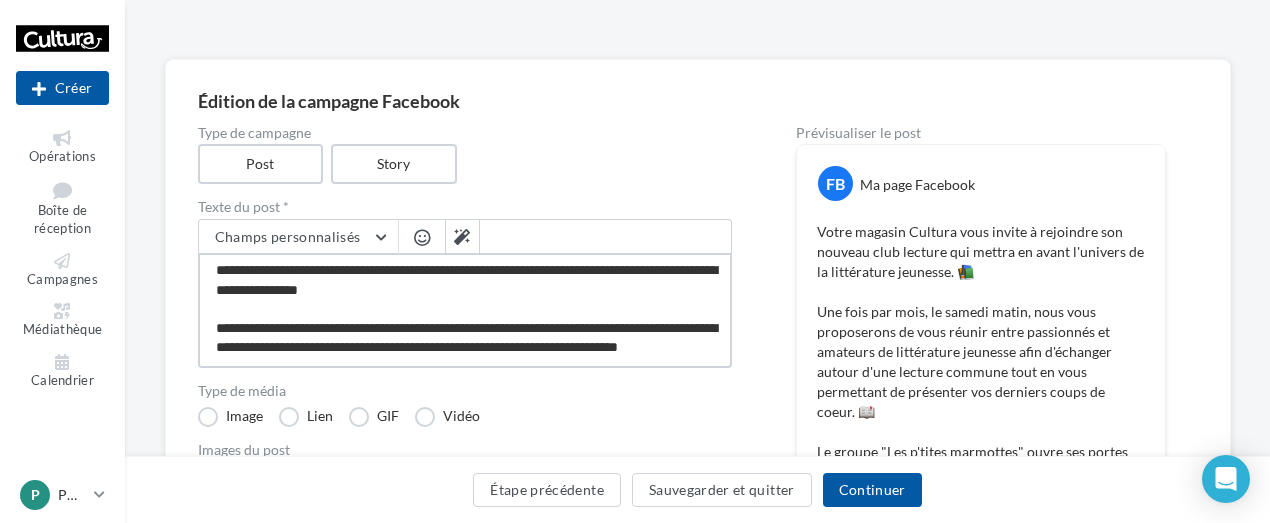type on "**********" 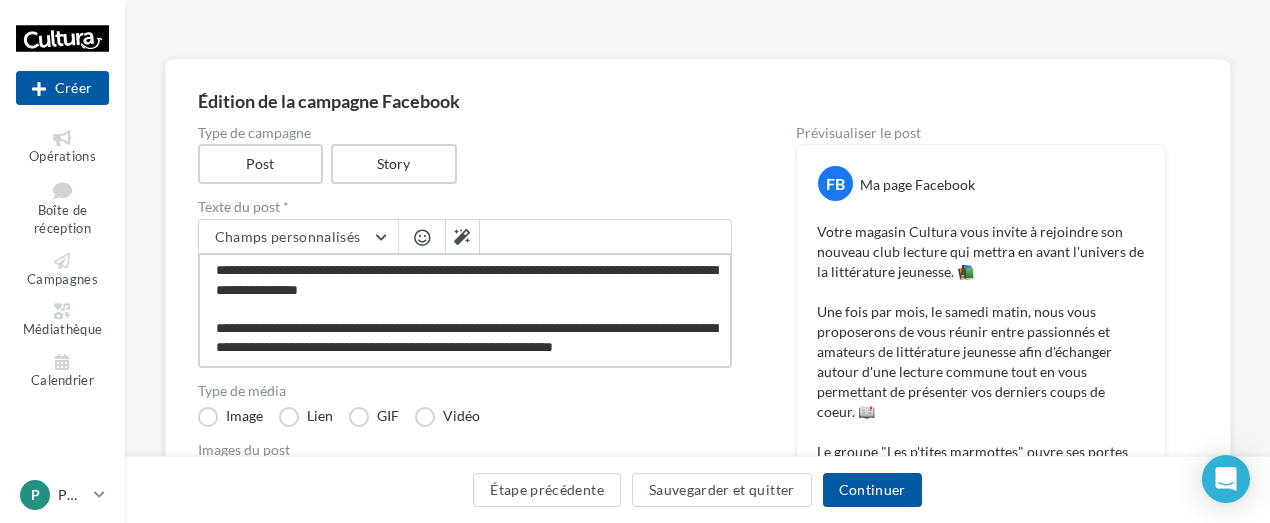 scroll, scrollTop: 186, scrollLeft: 0, axis: vertical 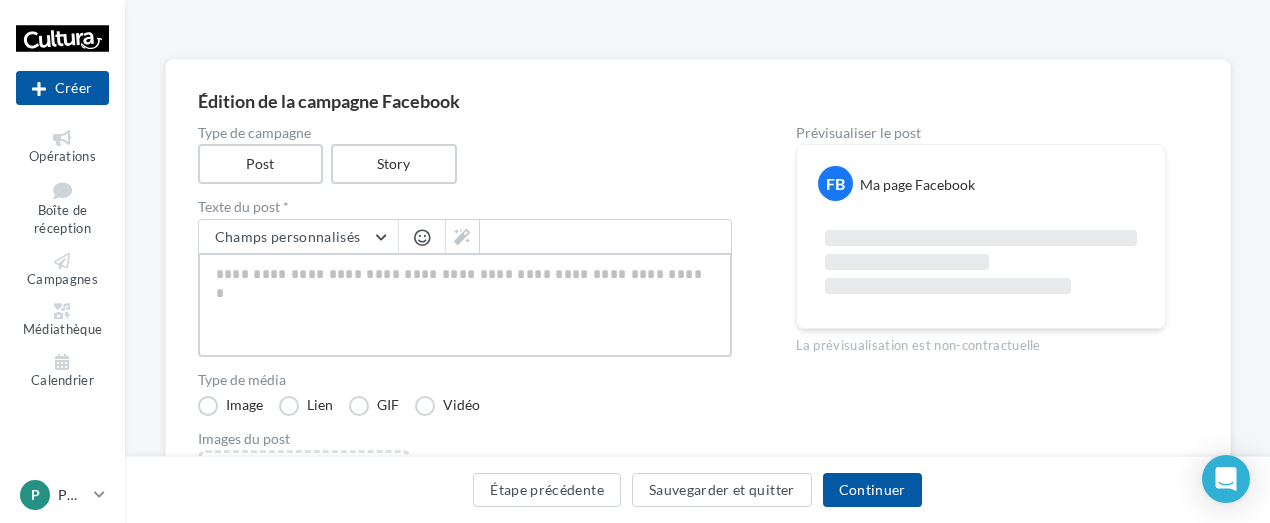 paste on "**********" 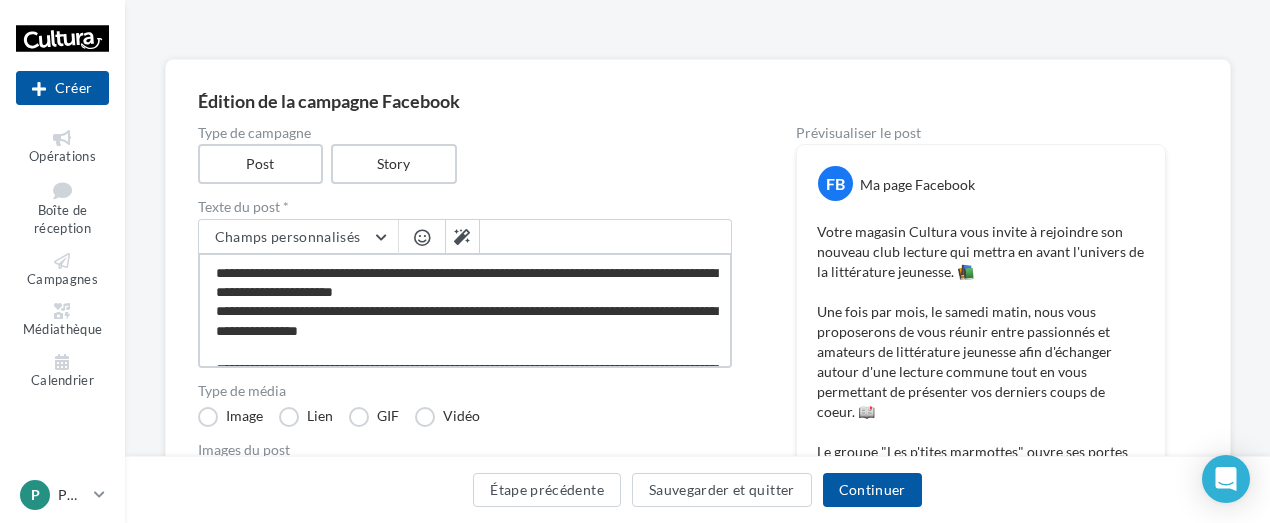 scroll, scrollTop: 132, scrollLeft: 0, axis: vertical 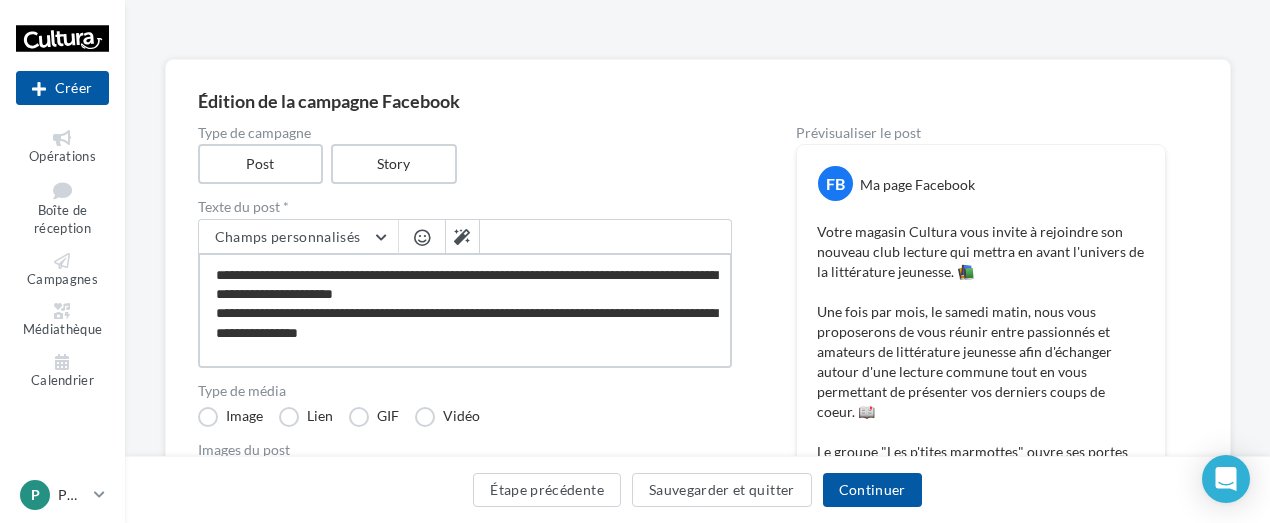 click on "**********" at bounding box center [465, 310] 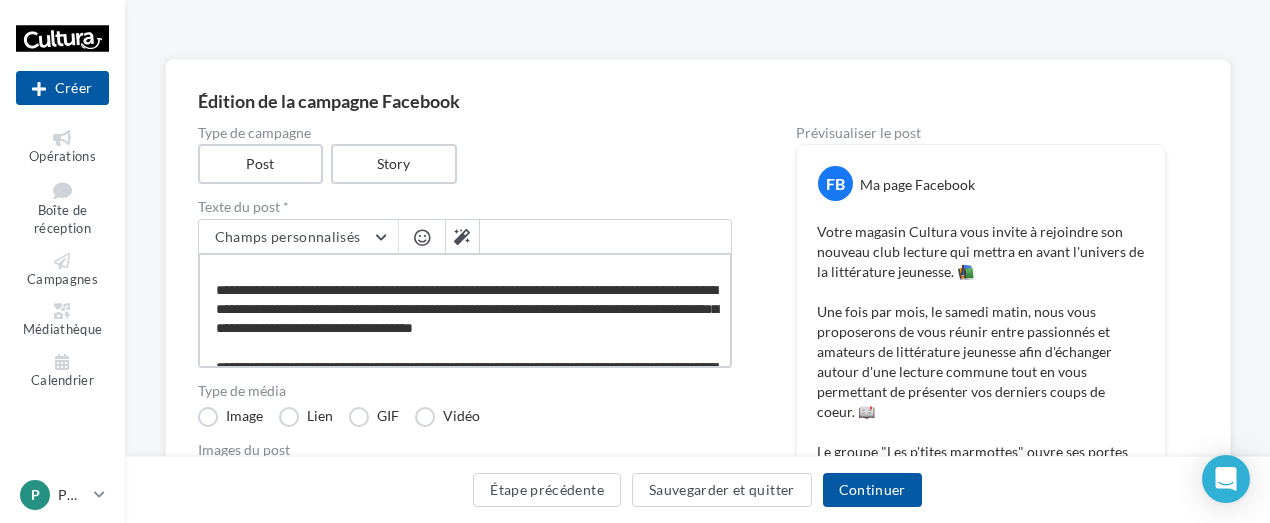 scroll, scrollTop: 41, scrollLeft: 0, axis: vertical 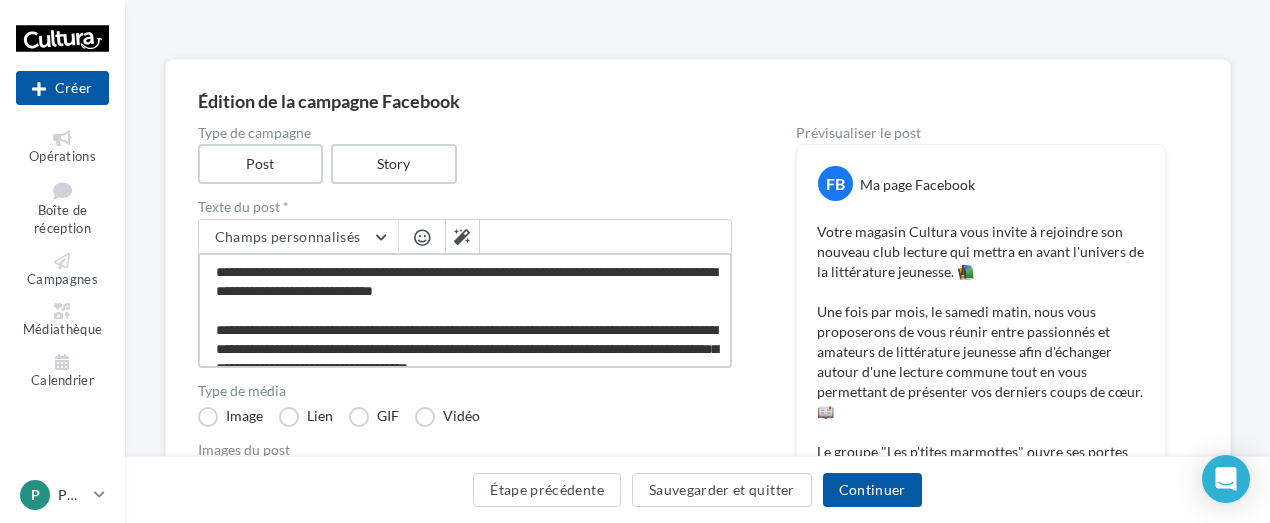 click on "**********" at bounding box center (465, 310) 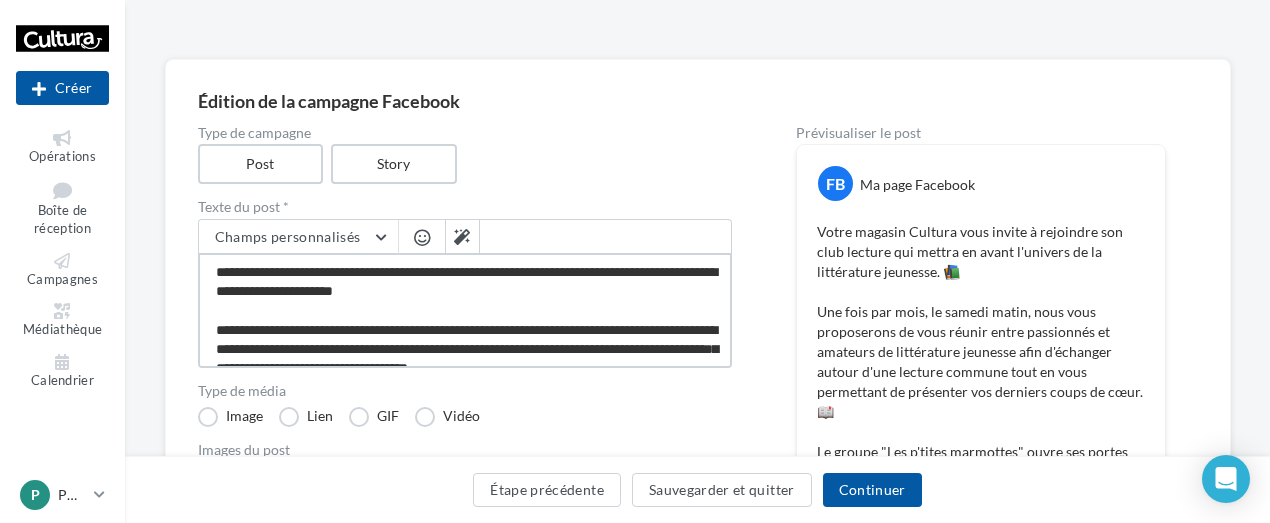 click on "**********" at bounding box center [465, 310] 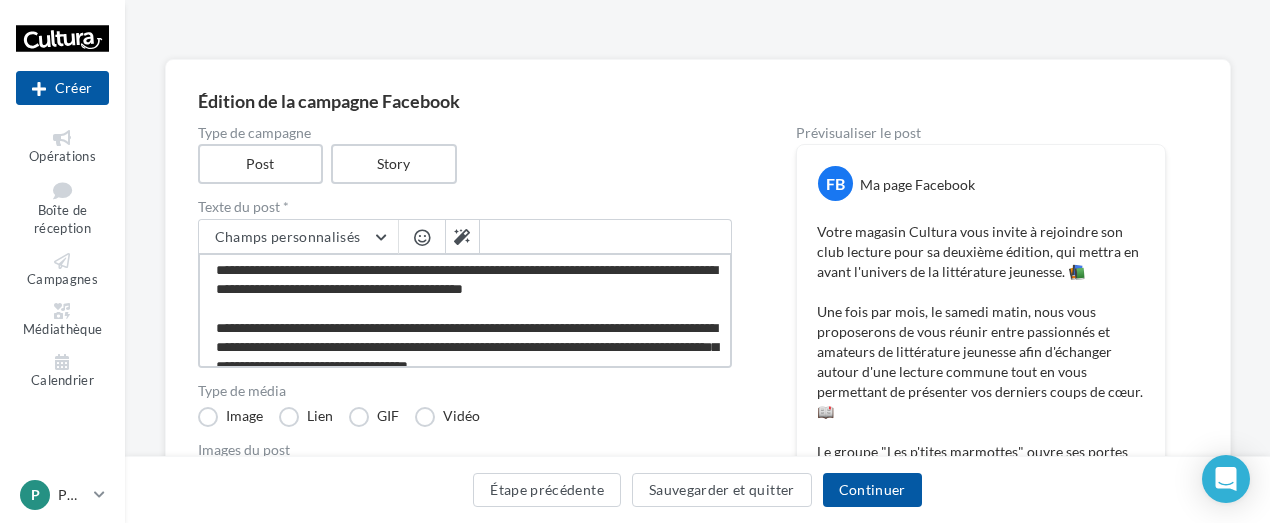 scroll, scrollTop: 0, scrollLeft: 0, axis: both 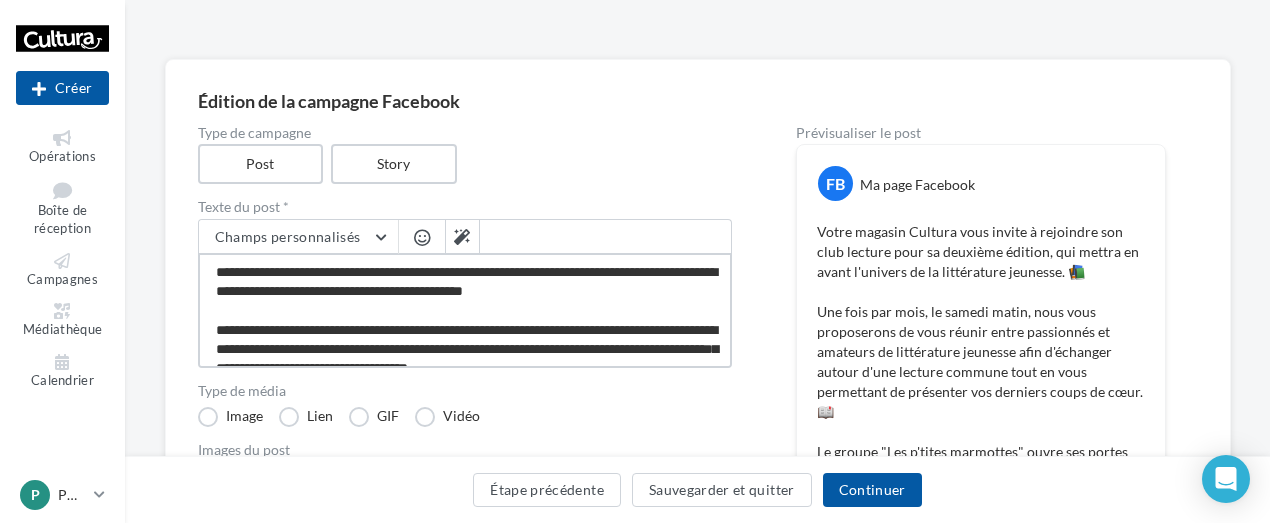 click on "**********" at bounding box center (465, 310) 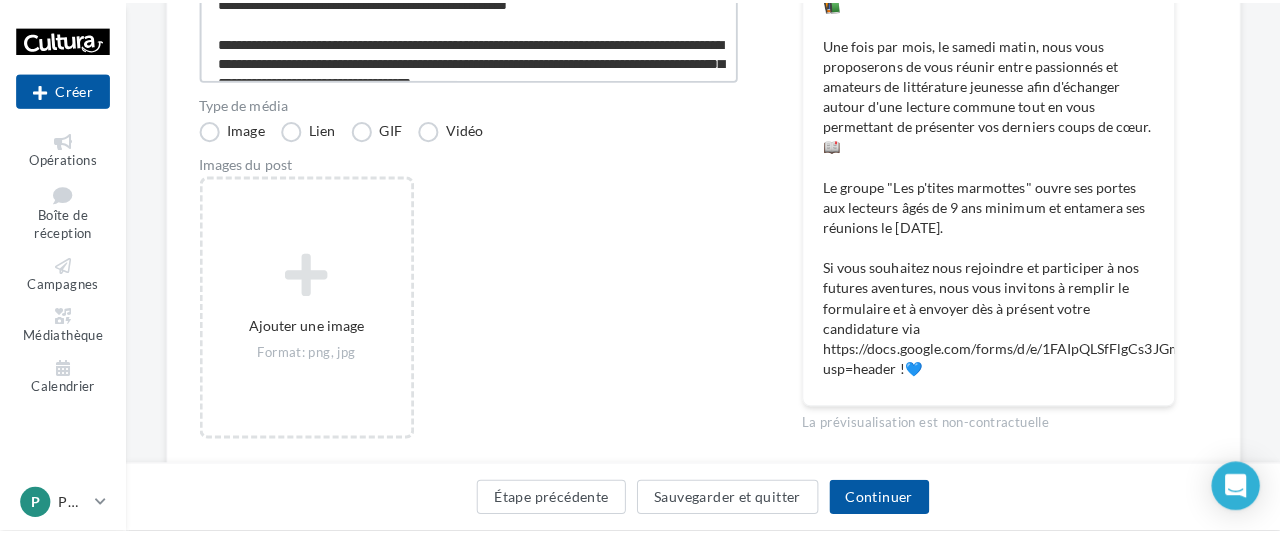 scroll, scrollTop: 399, scrollLeft: 0, axis: vertical 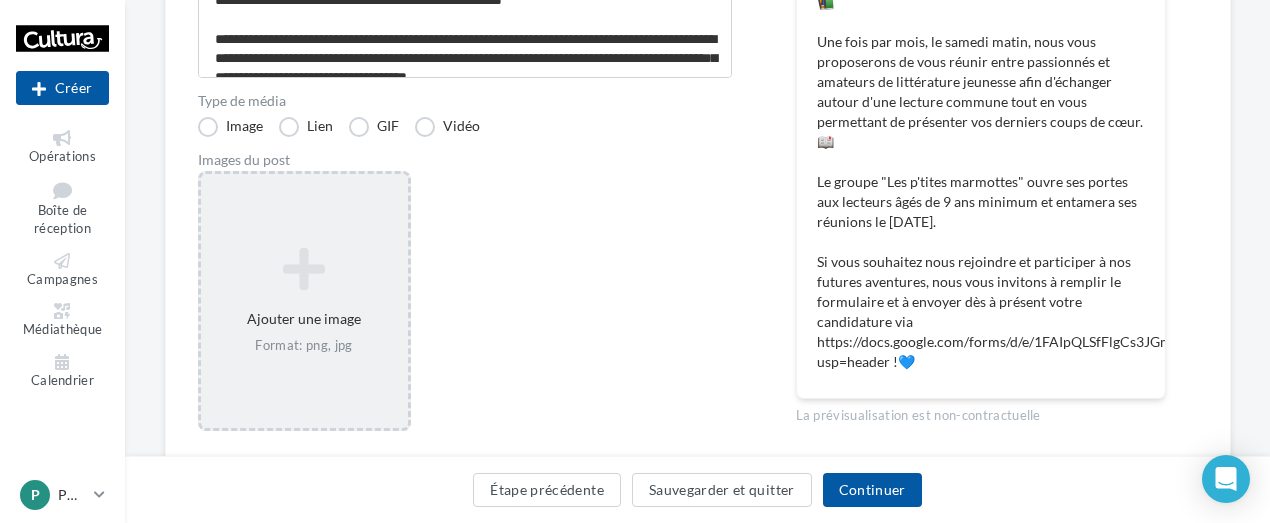 click at bounding box center (304, 269) 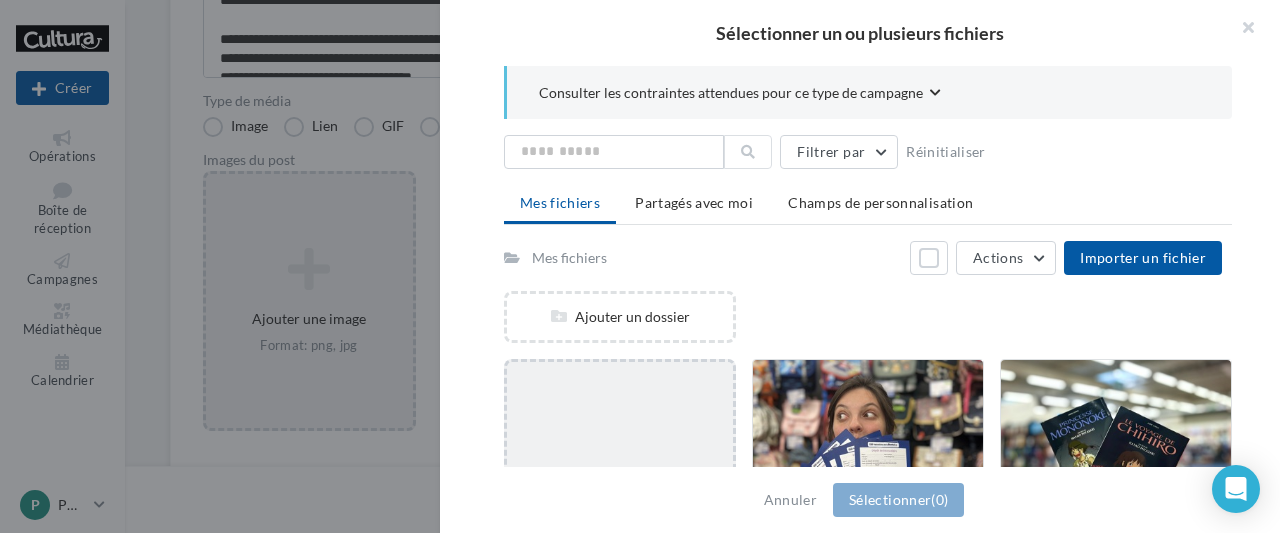 click on "Ajouter un fichier" at bounding box center (620, 507) 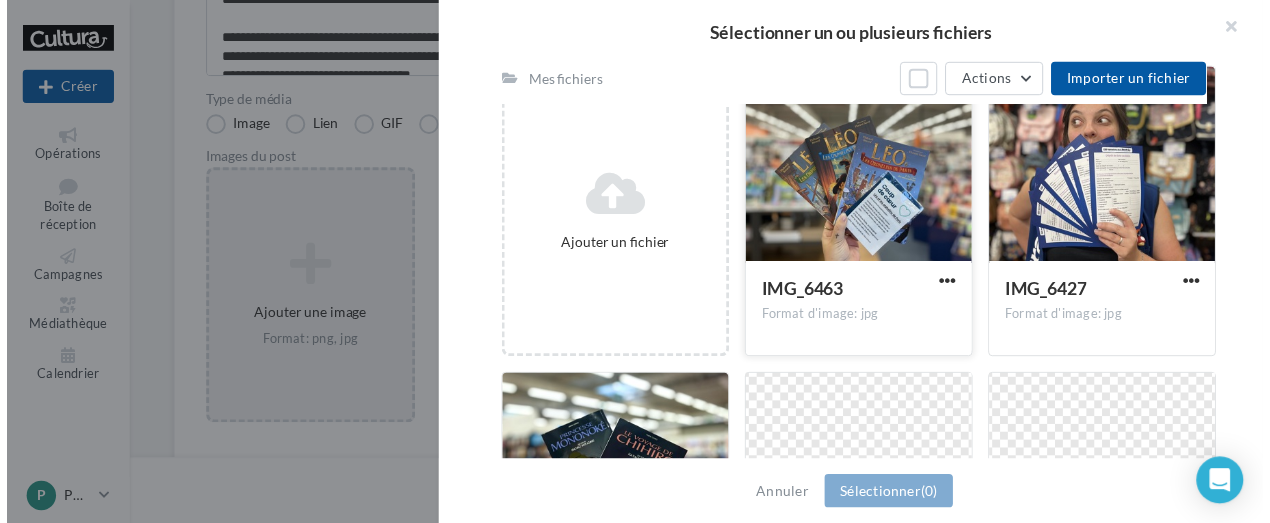 scroll, scrollTop: 291, scrollLeft: 0, axis: vertical 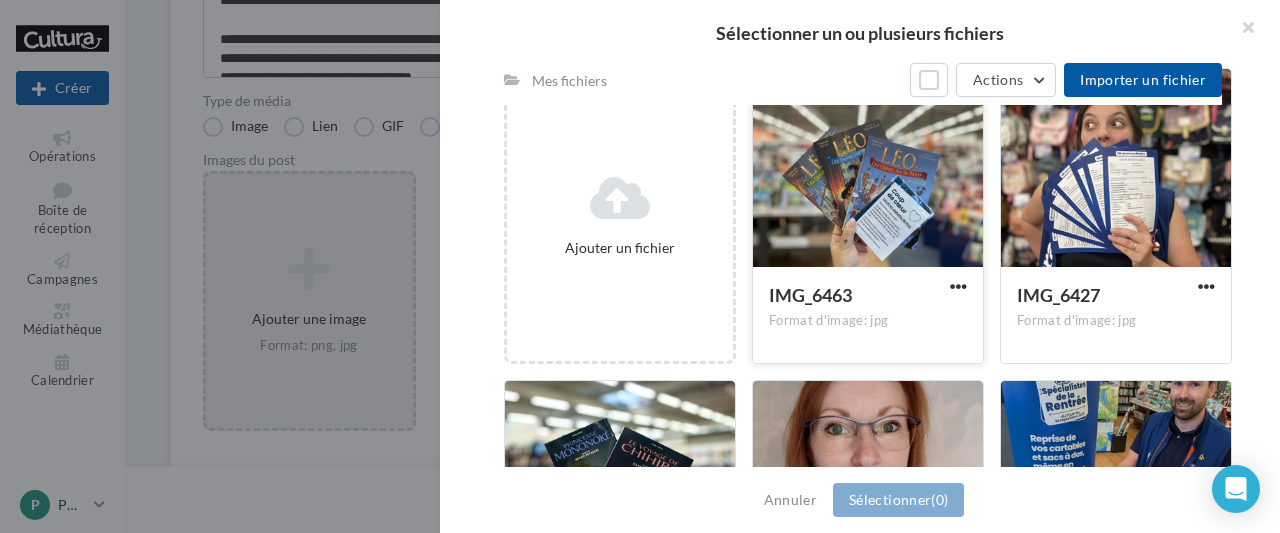 click at bounding box center [868, 169] 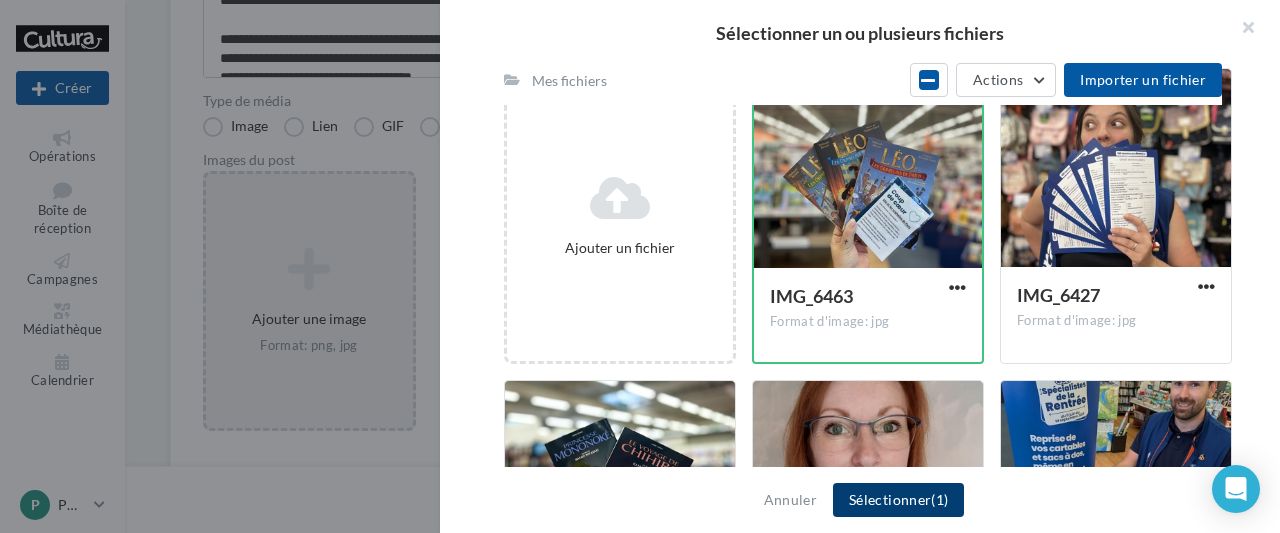 click on "Sélectionner   (1)" at bounding box center [898, 500] 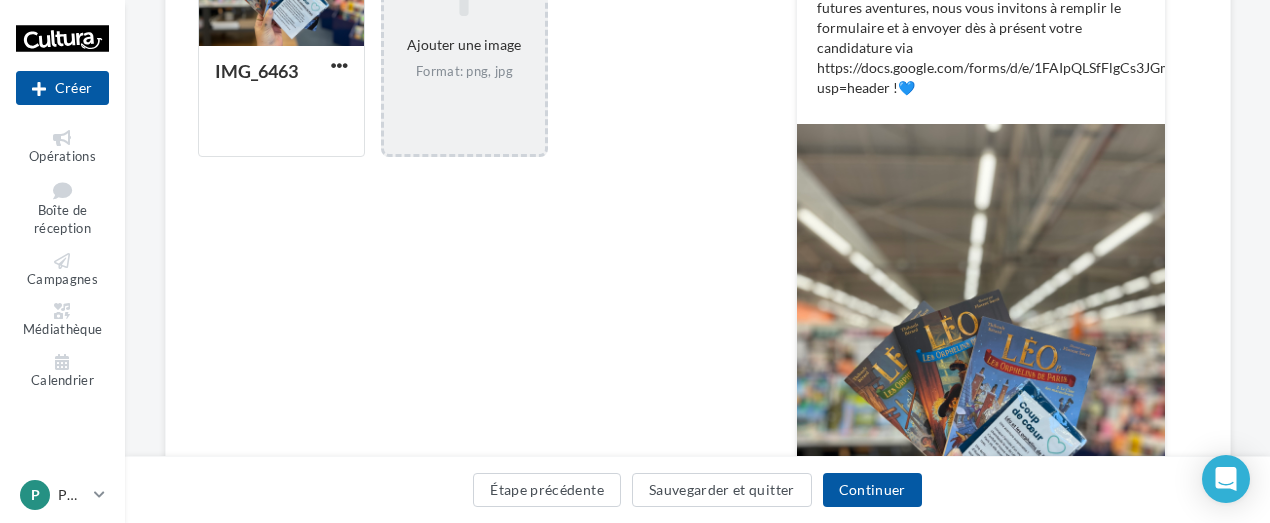 scroll, scrollTop: 674, scrollLeft: 0, axis: vertical 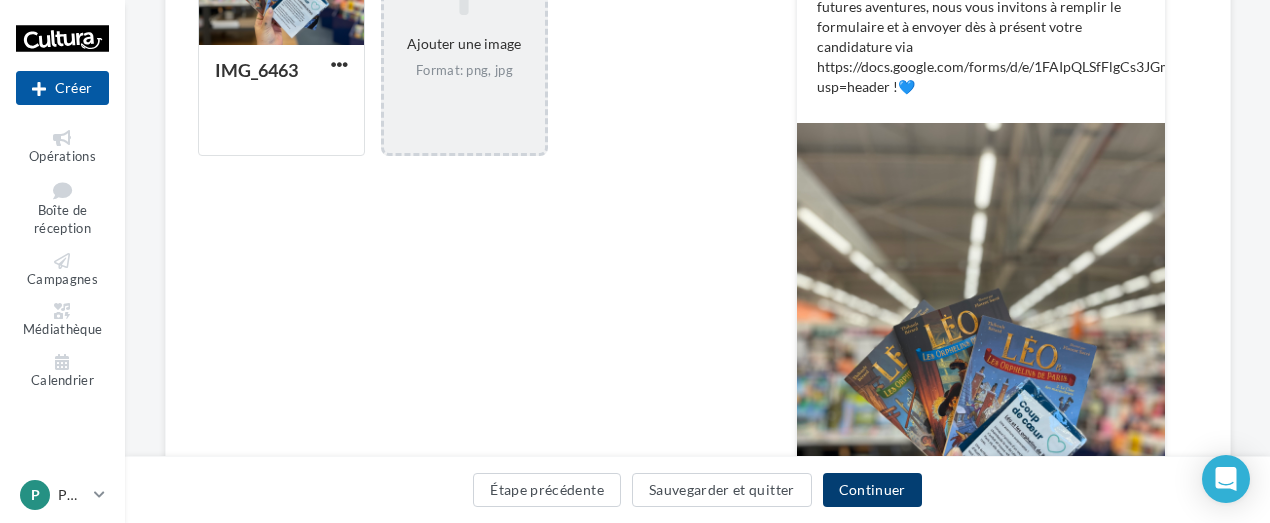 click on "Continuer" at bounding box center [872, 490] 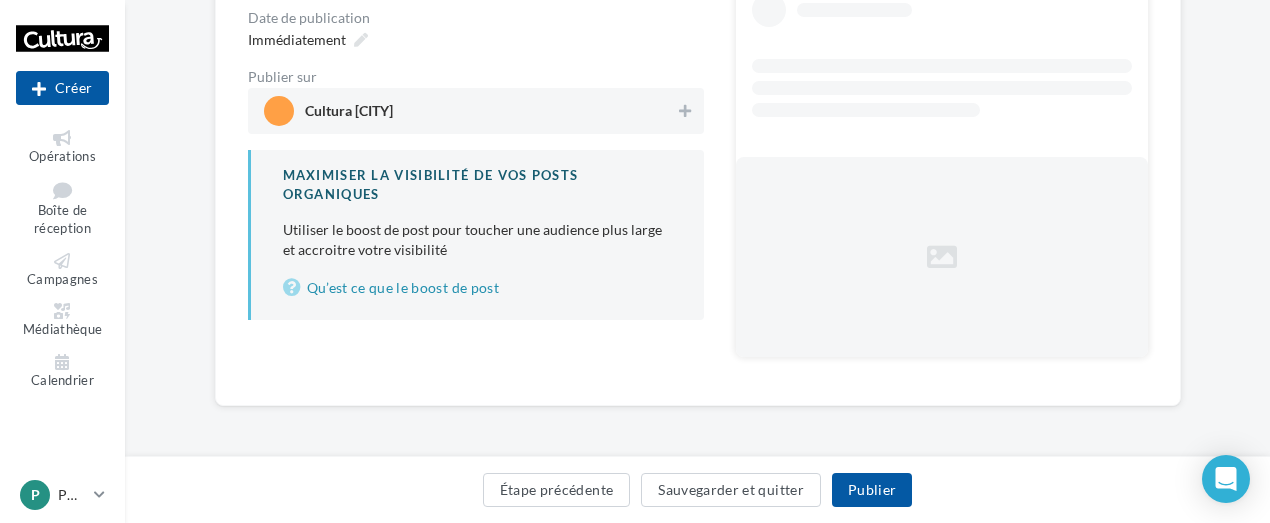 scroll, scrollTop: 236, scrollLeft: 0, axis: vertical 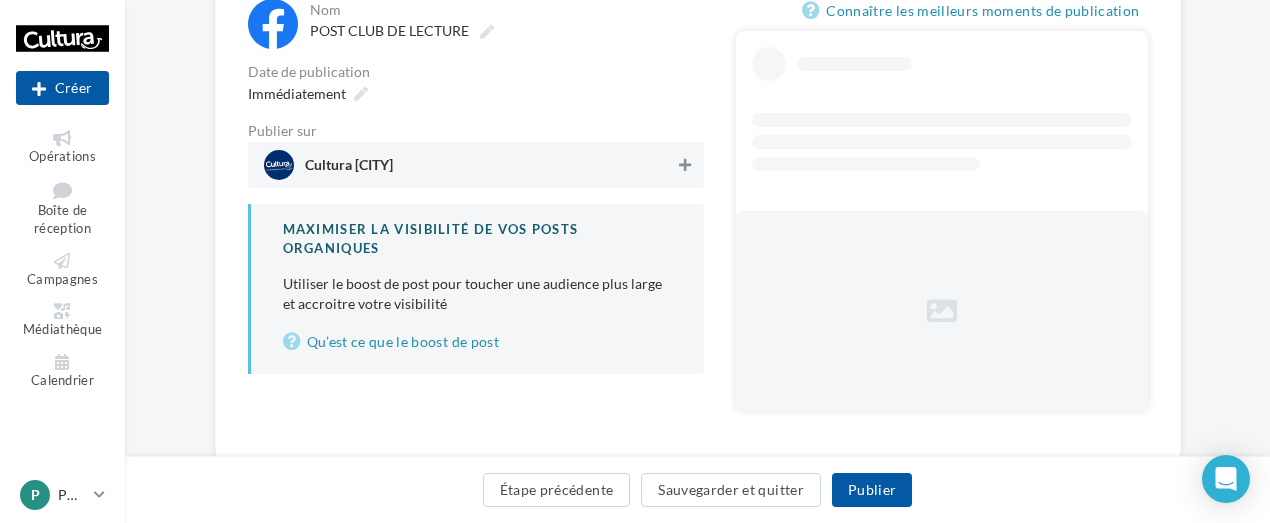 click at bounding box center (685, 165) 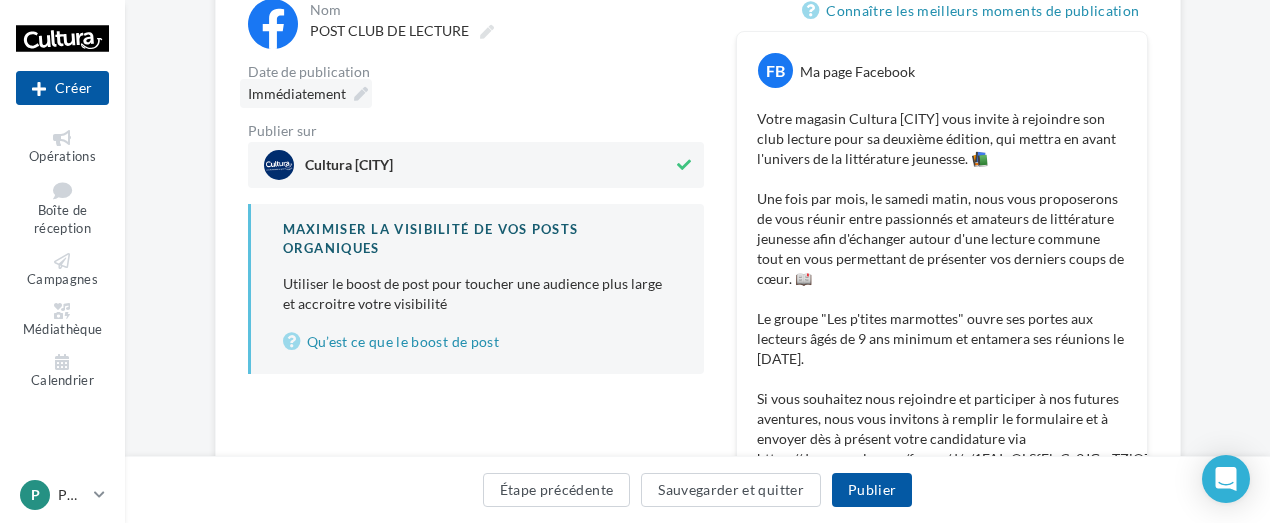 click at bounding box center (361, 94) 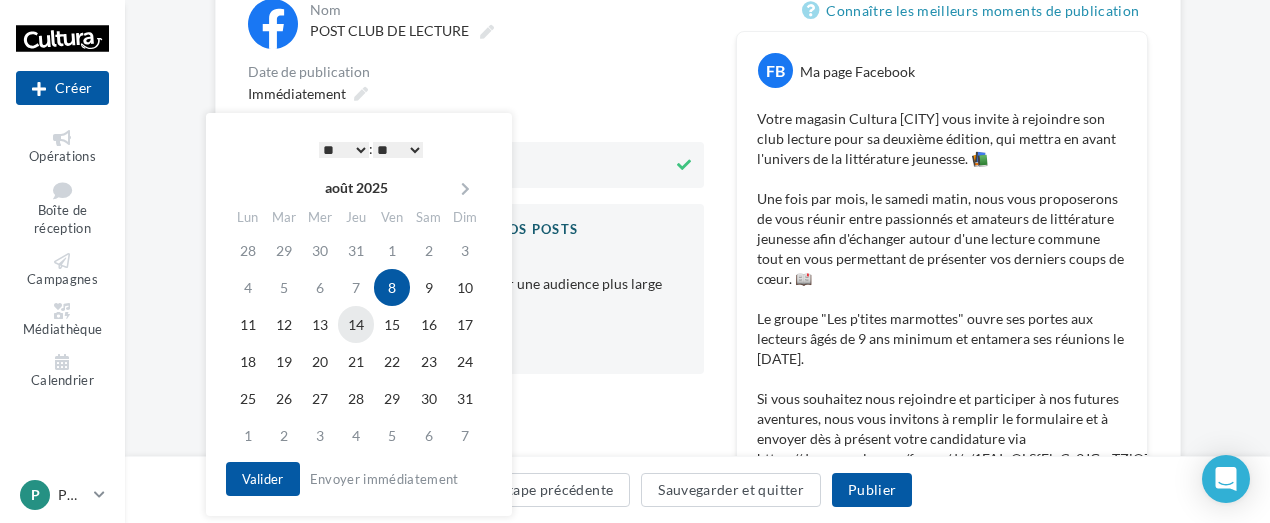 click on "14" at bounding box center [356, 324] 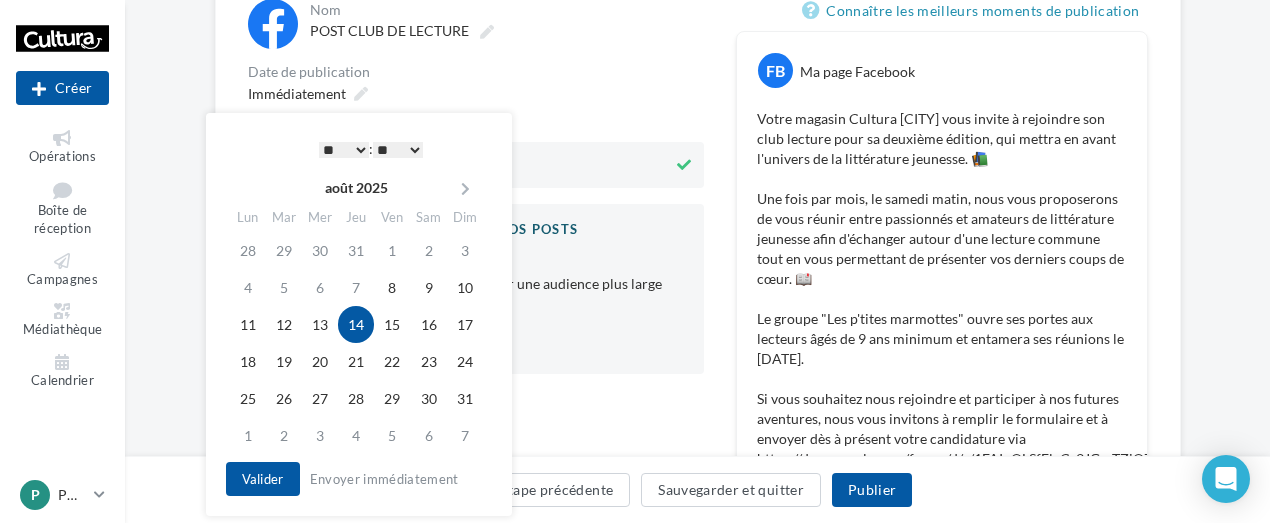 click on "* * * * * * * * * * ** ** ** ** ** ** ** ** ** ** ** ** ** **" at bounding box center [344, 150] 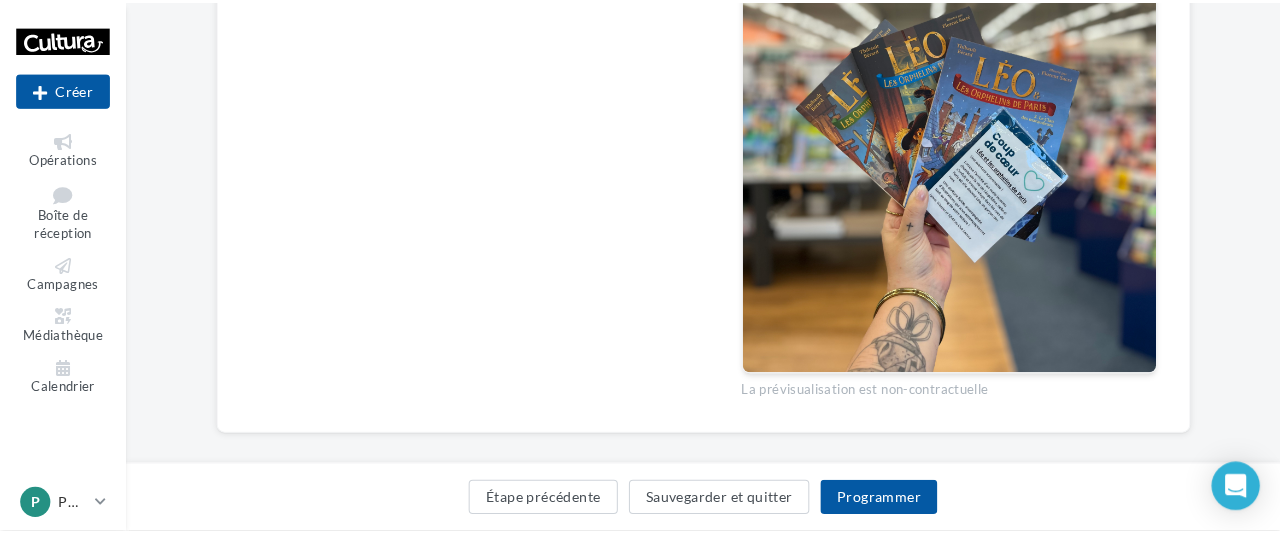 scroll, scrollTop: 934, scrollLeft: 0, axis: vertical 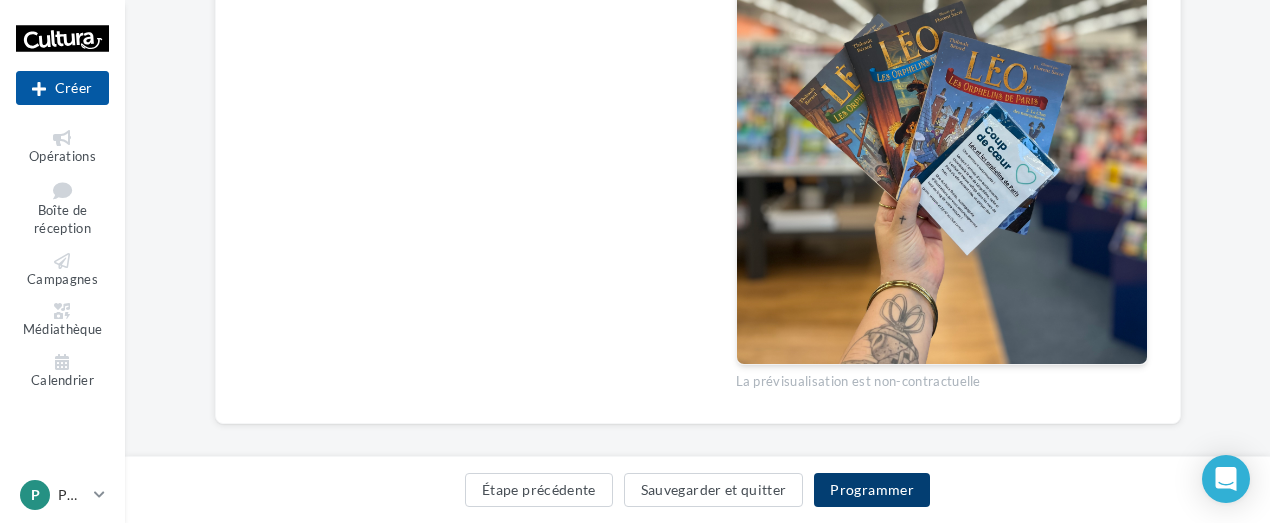 click on "Programmer" at bounding box center (872, 490) 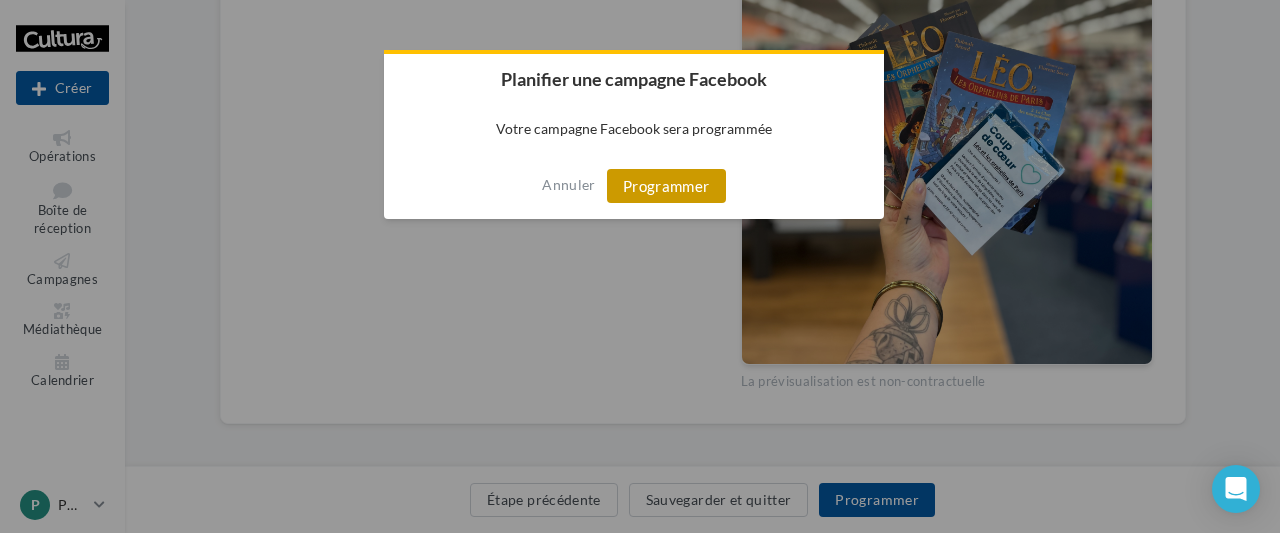 click on "Programmer" at bounding box center (666, 186) 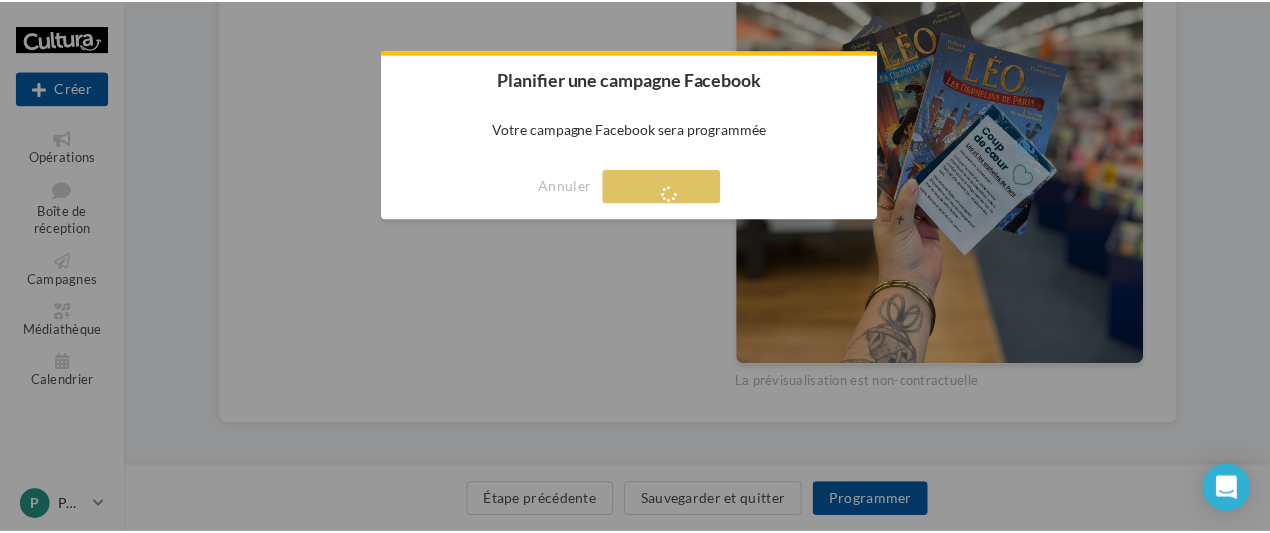 scroll, scrollTop: 32, scrollLeft: 0, axis: vertical 